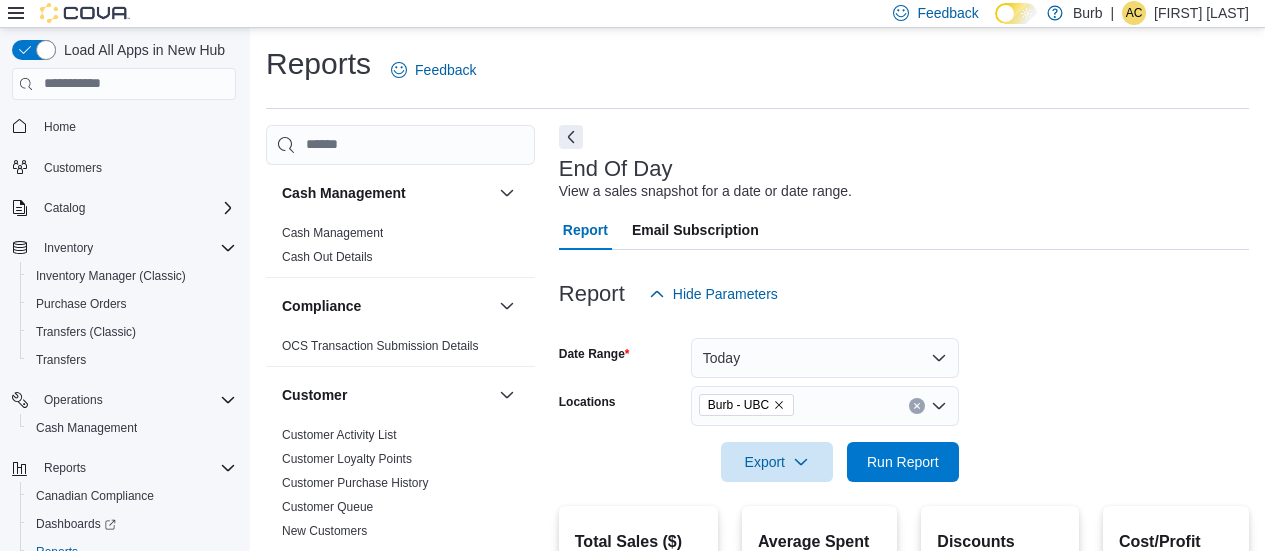 scroll, scrollTop: 208, scrollLeft: 0, axis: vertical 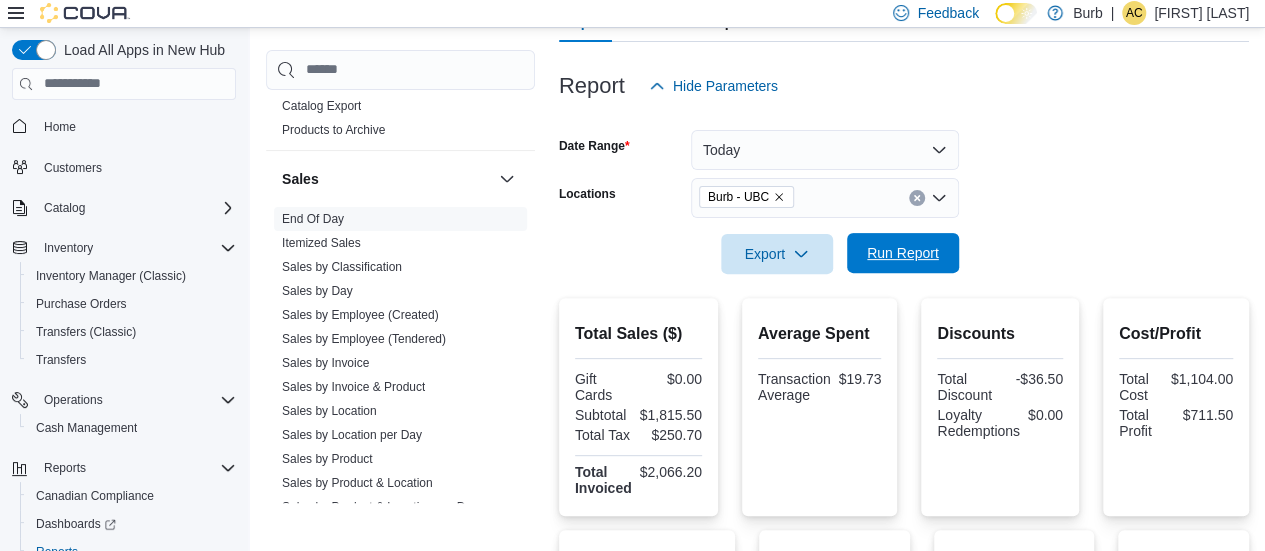 click on "Run Report" at bounding box center (903, 253) 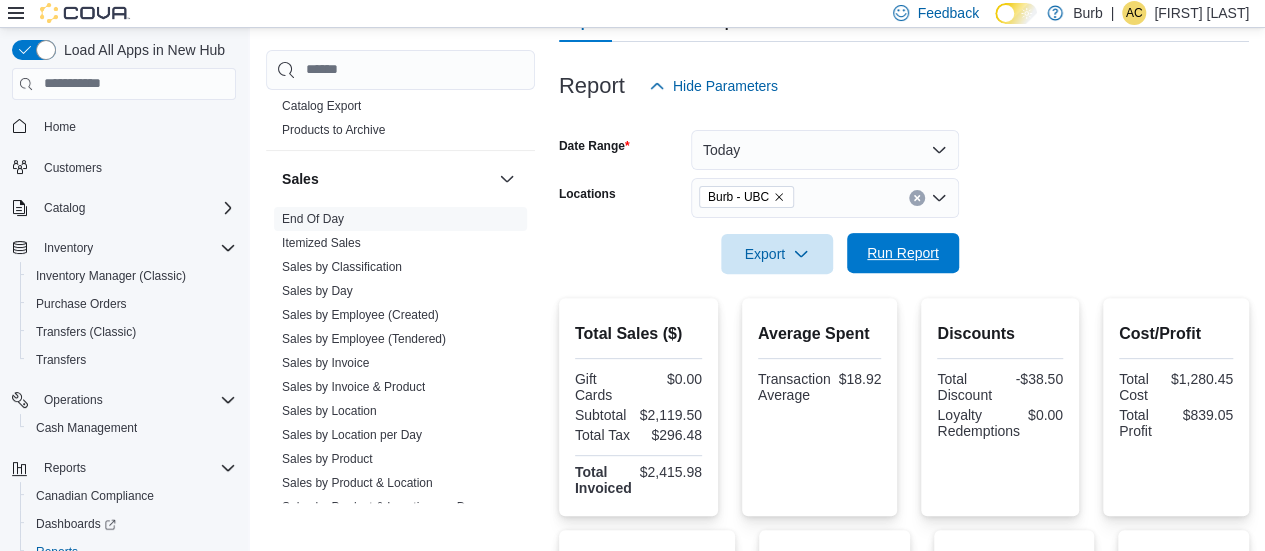 click on "Run Report" at bounding box center [903, 253] 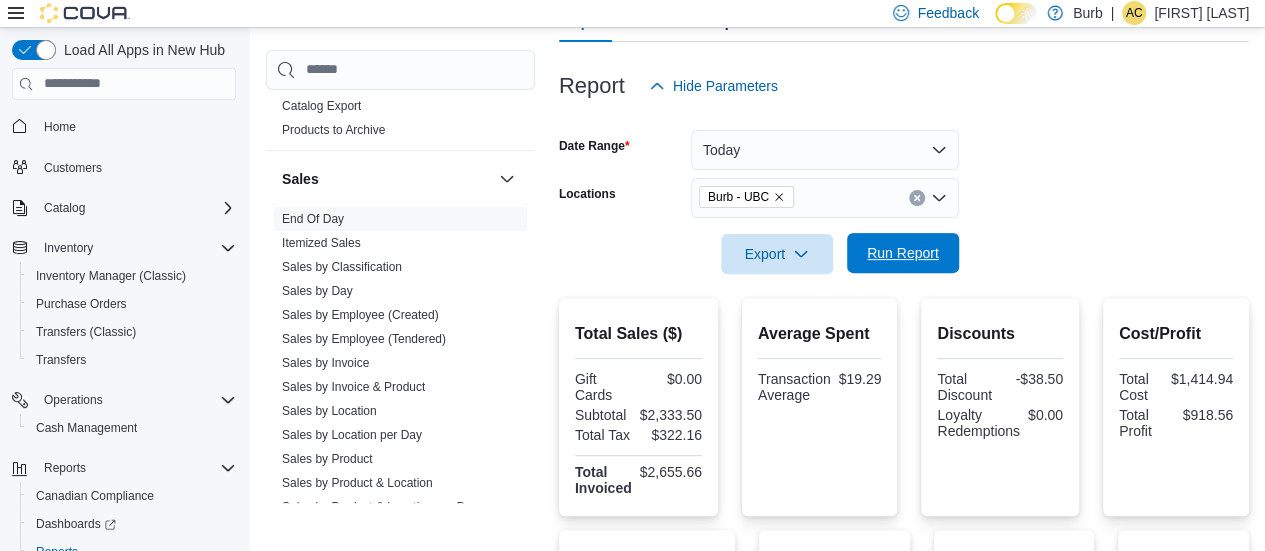 click on "Run Report" at bounding box center [903, 253] 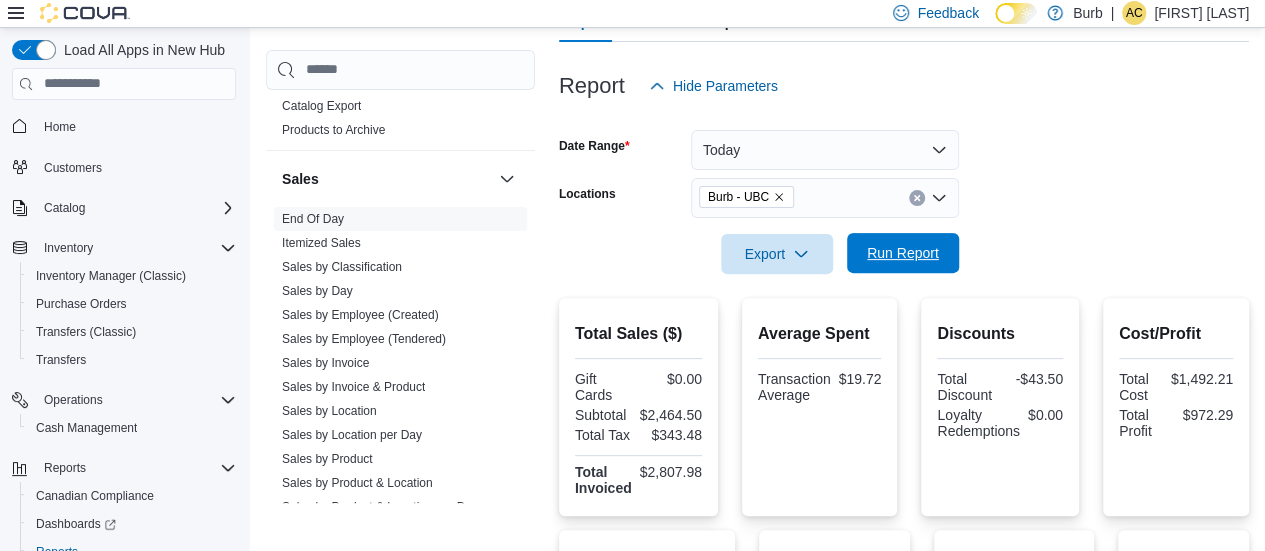 click on "Run Report" at bounding box center [903, 253] 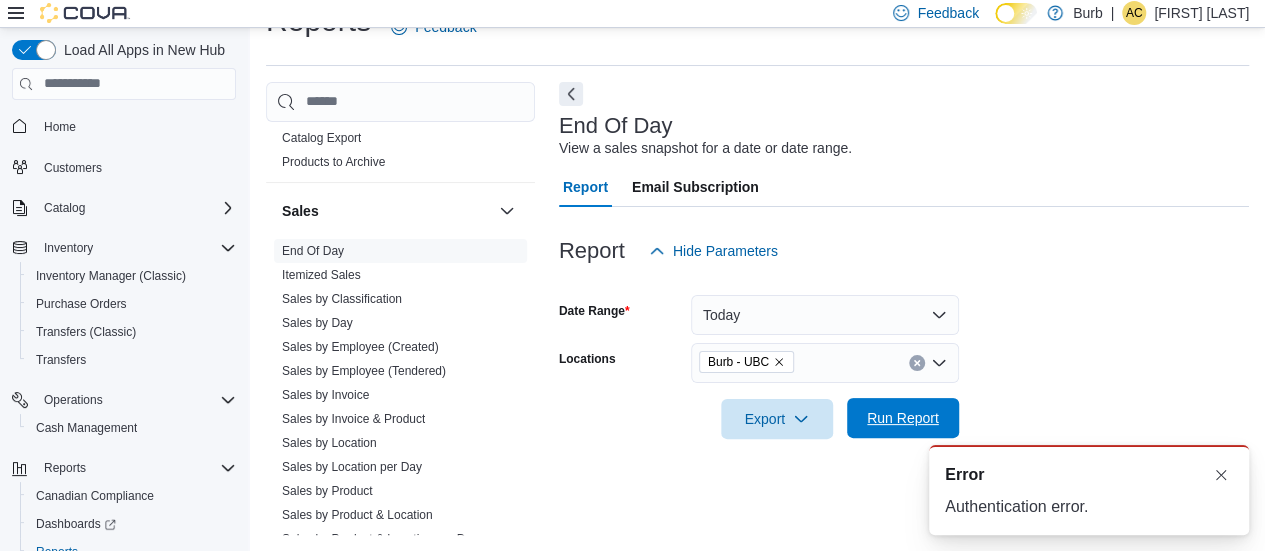 scroll, scrollTop: 42, scrollLeft: 0, axis: vertical 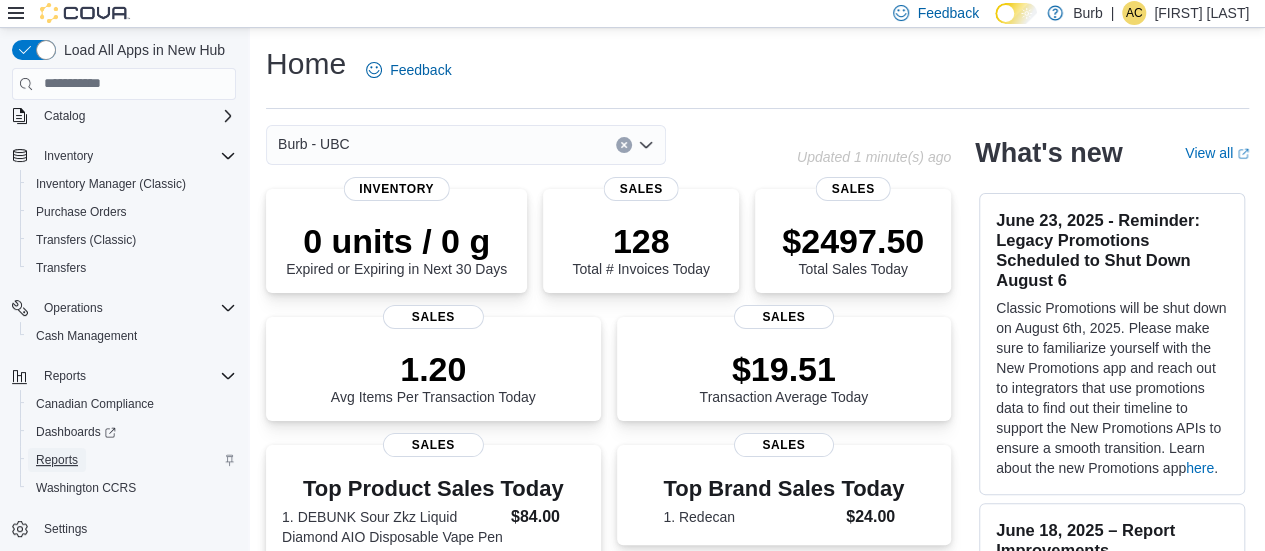click on "Reports" at bounding box center [57, 460] 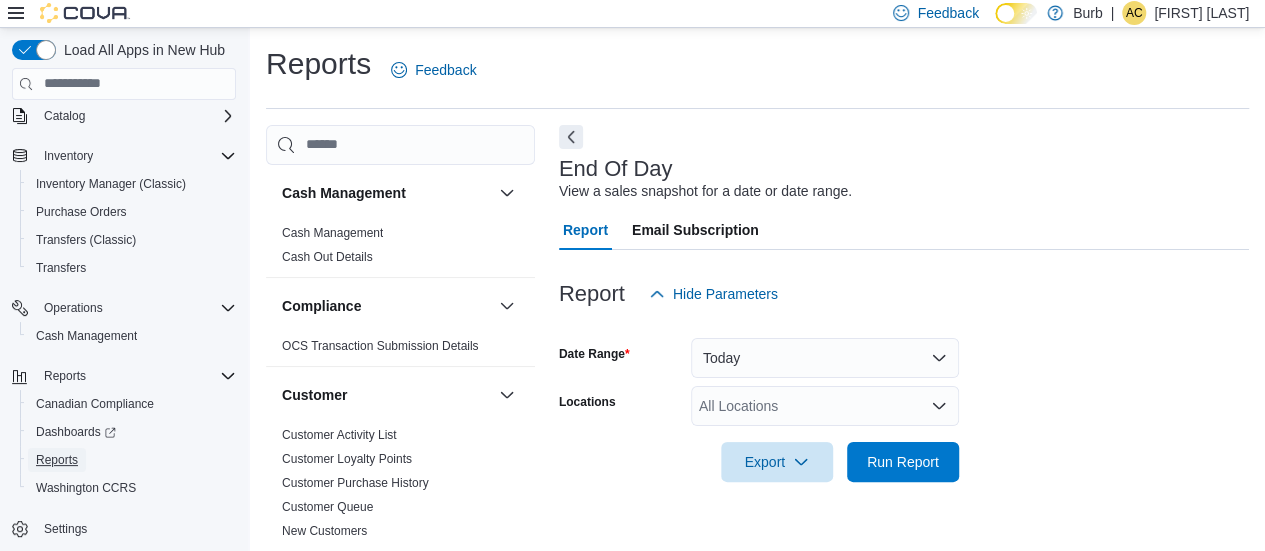 scroll, scrollTop: 42, scrollLeft: 0, axis: vertical 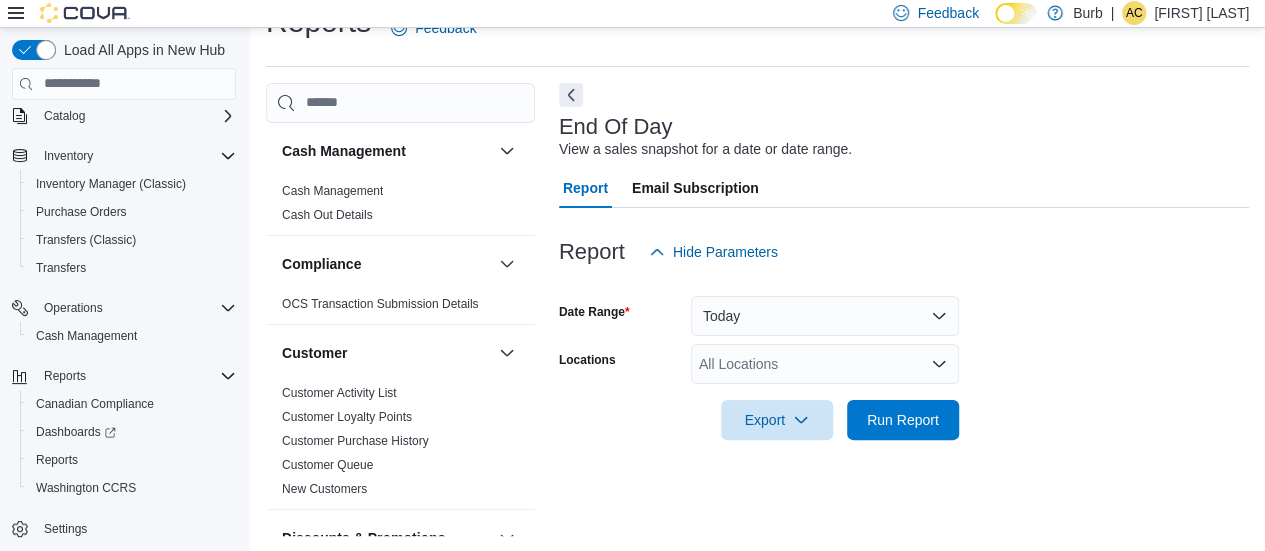 click on "All Locations" at bounding box center (825, 364) 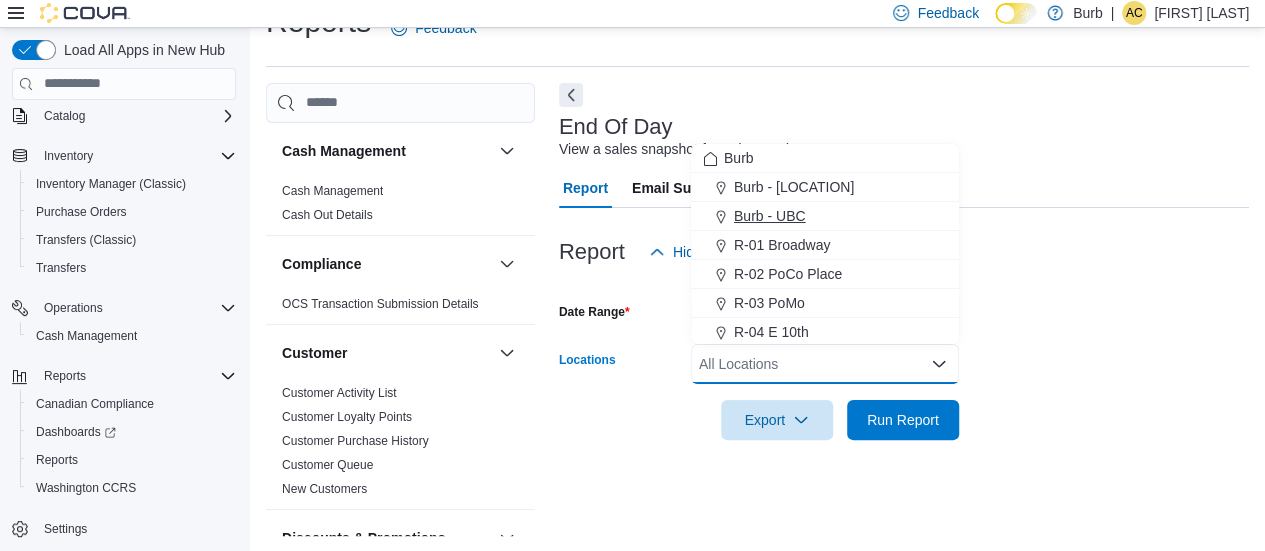 click on "Burb - UBC" at bounding box center (825, 216) 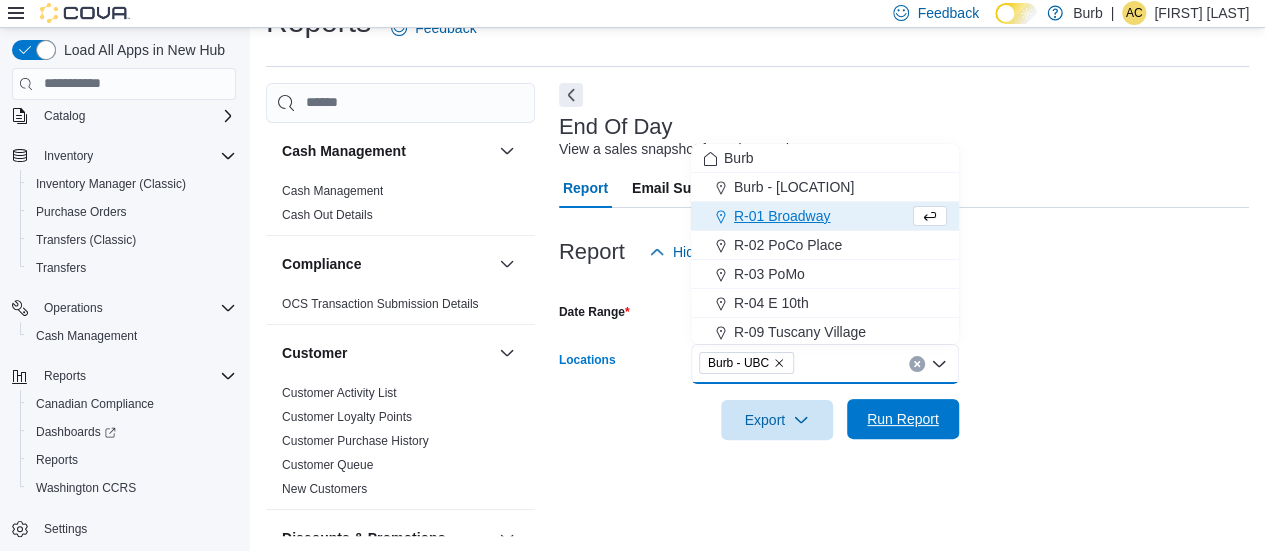click on "Run Report" at bounding box center (903, 419) 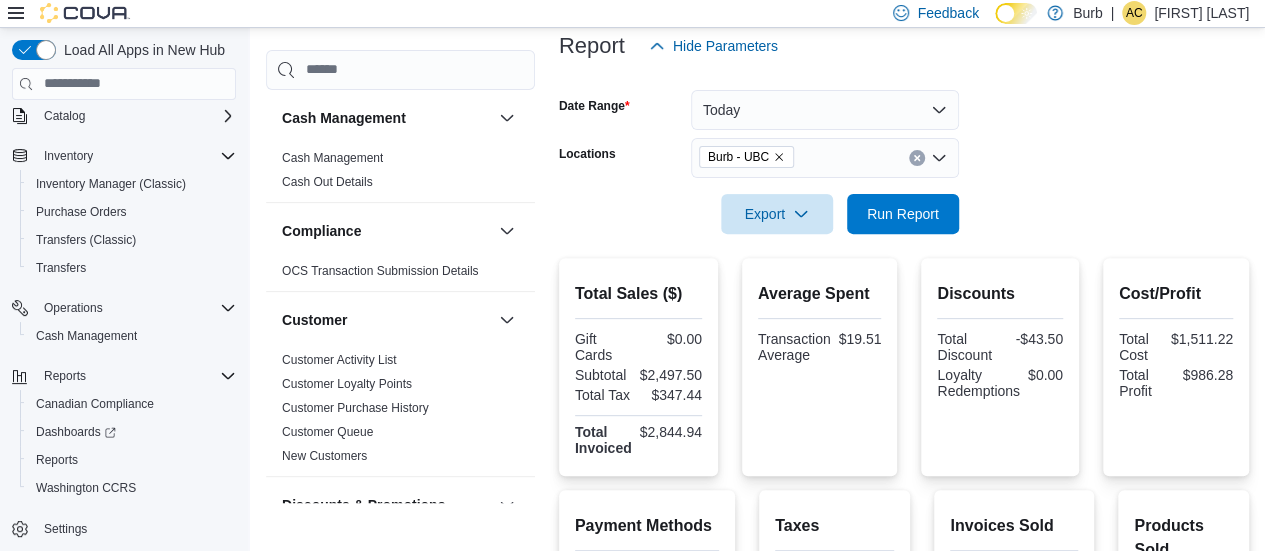 scroll, scrollTop: 242, scrollLeft: 0, axis: vertical 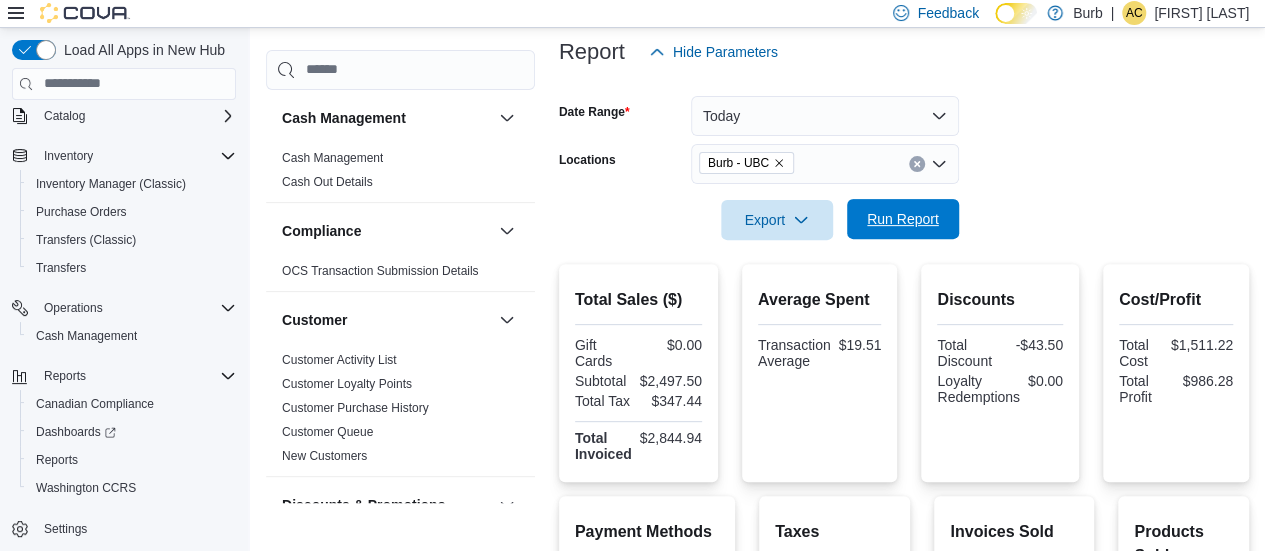 click on "Run Report" at bounding box center (903, 219) 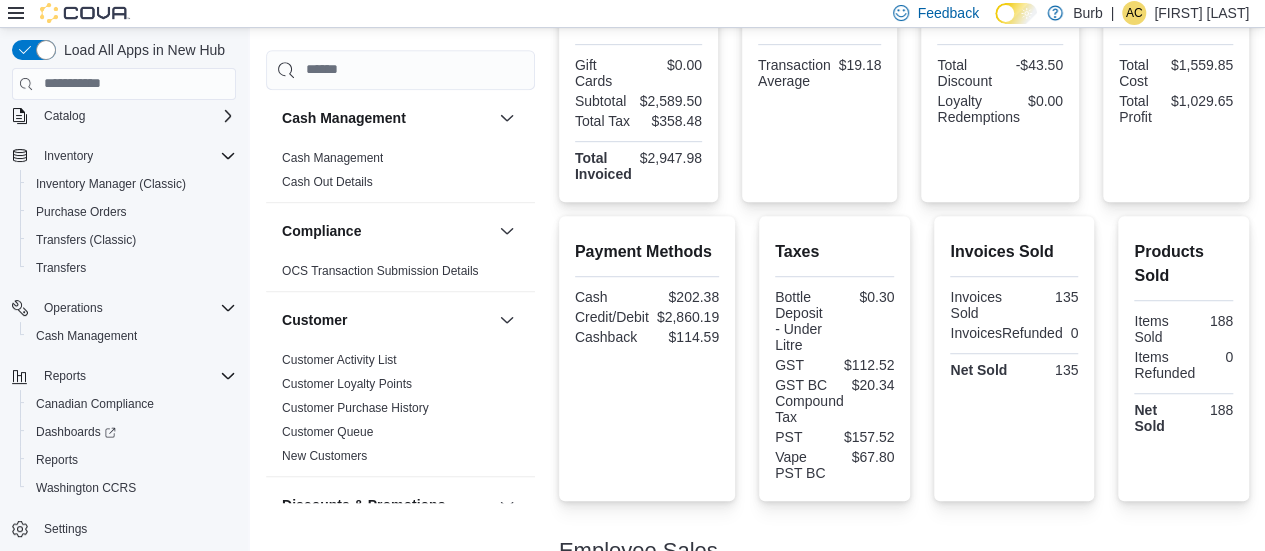 scroll, scrollTop: 524, scrollLeft: 0, axis: vertical 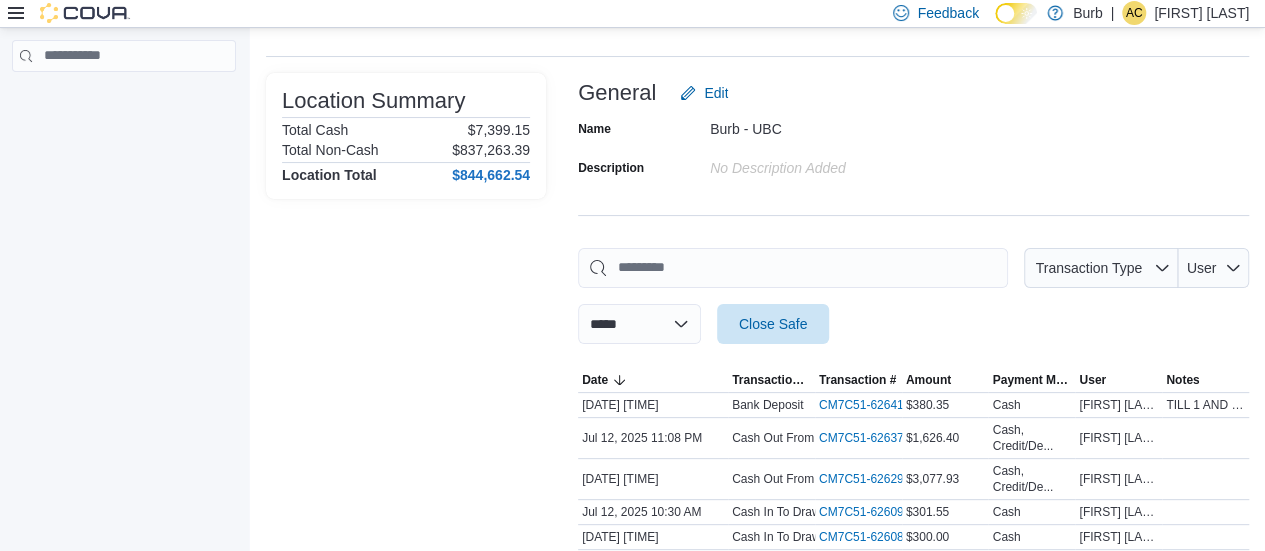 click 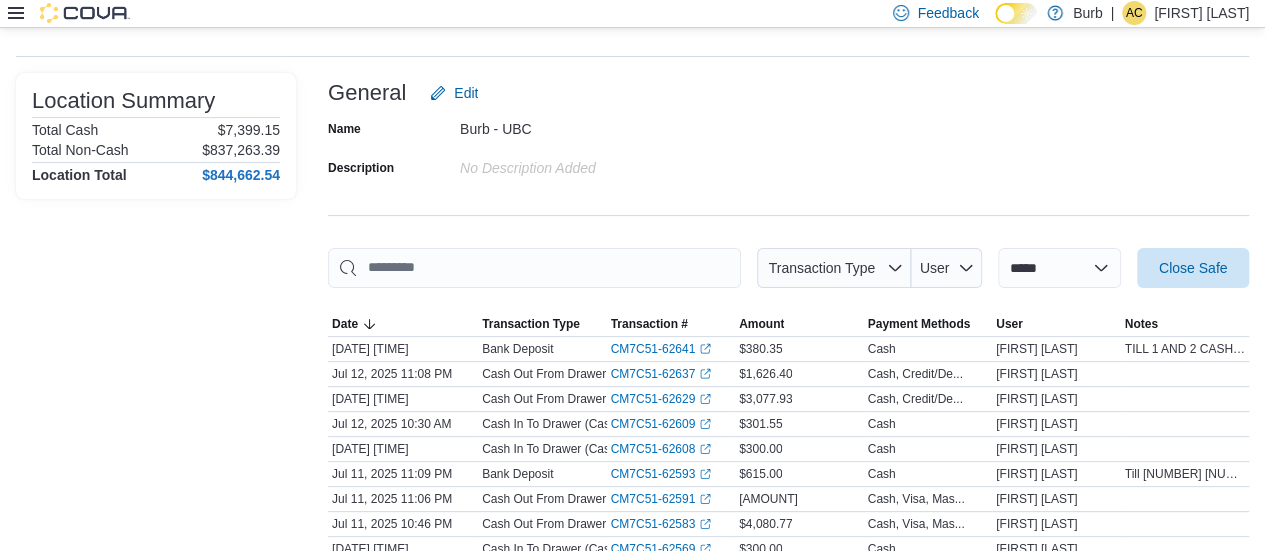 click 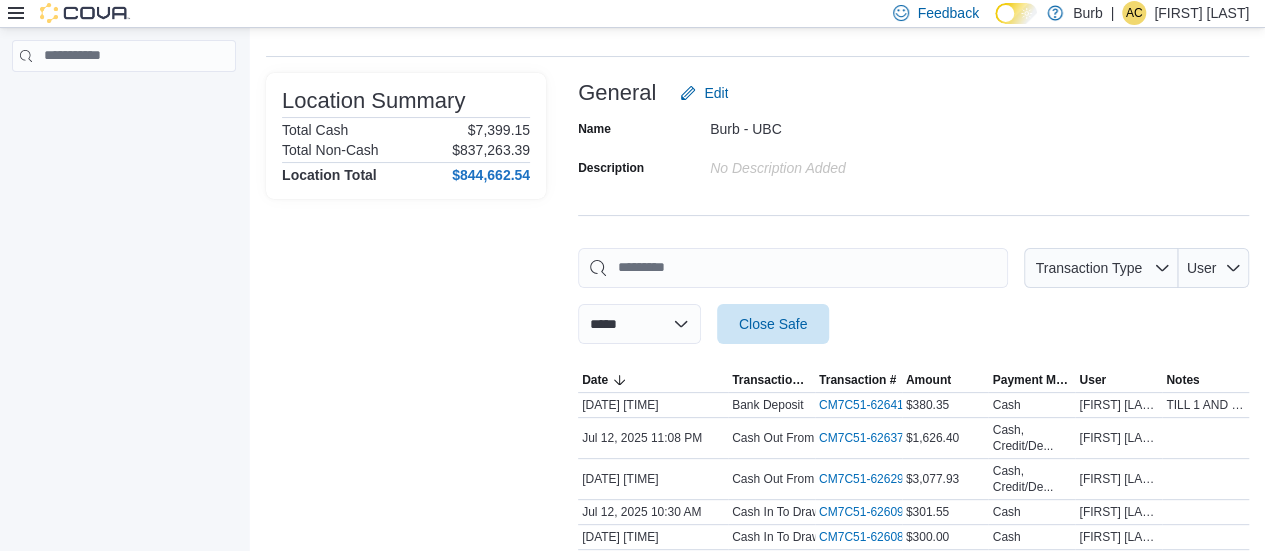 click 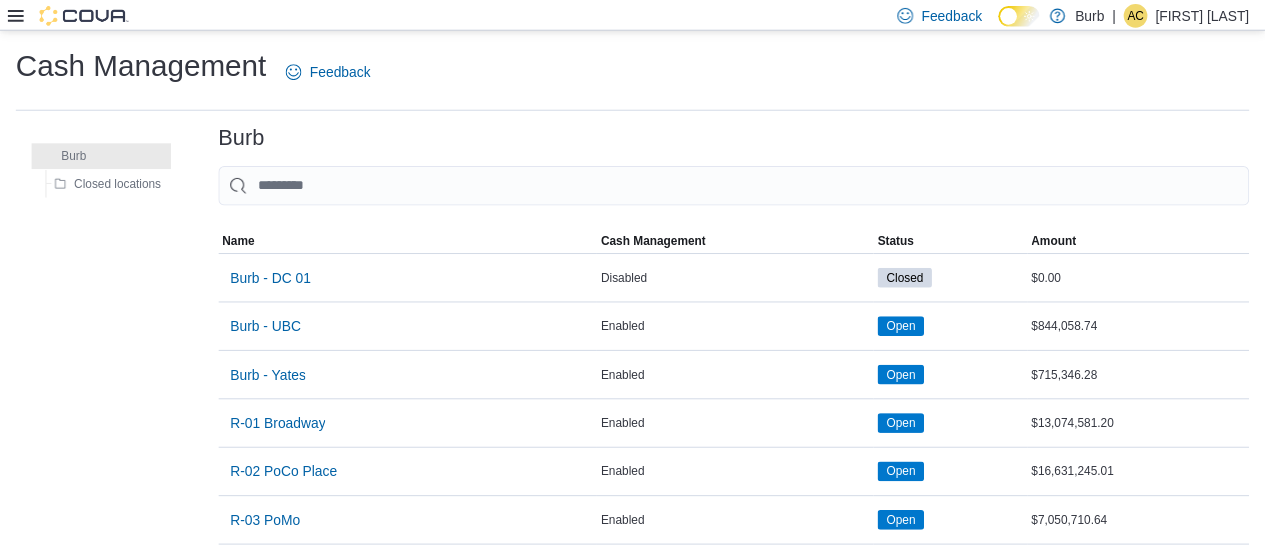 scroll, scrollTop: 0, scrollLeft: 0, axis: both 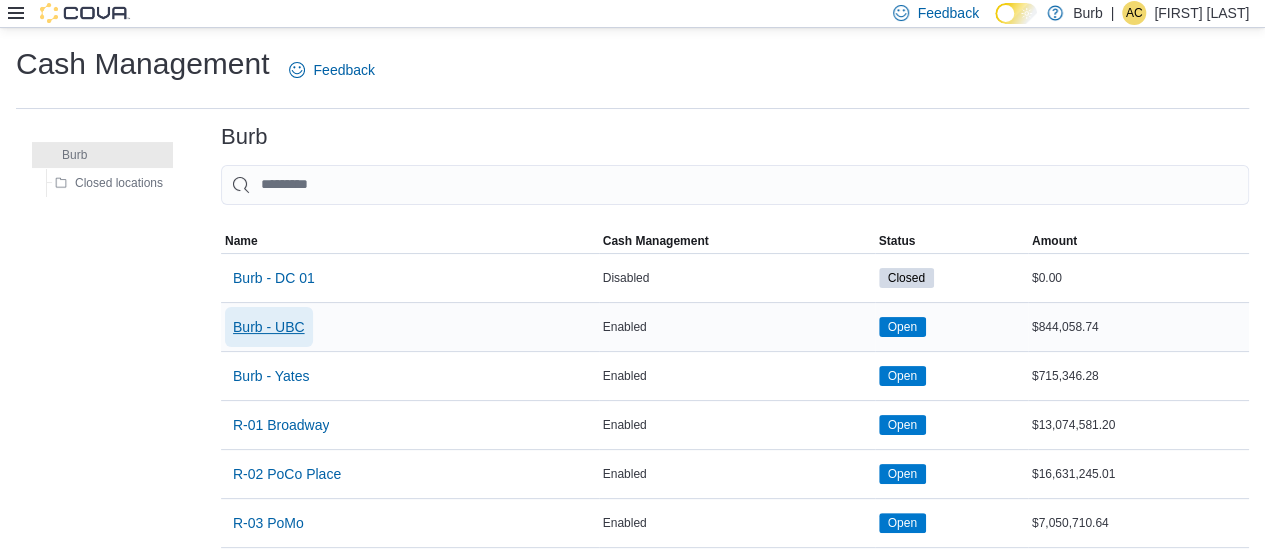 click on "Burb - UBC" at bounding box center [269, 327] 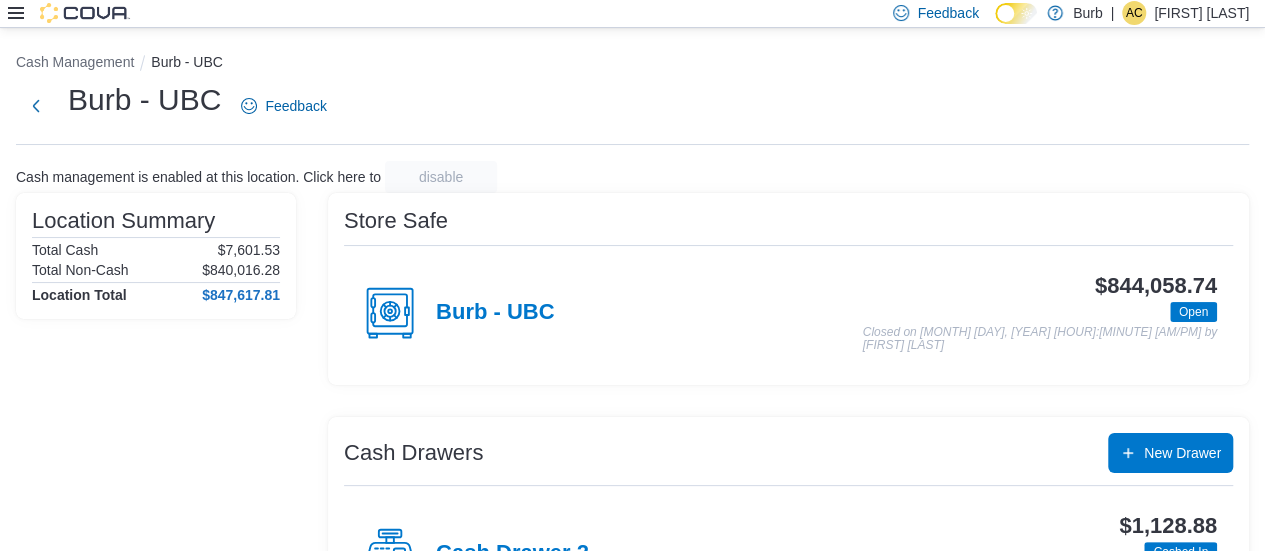 scroll, scrollTop: 199, scrollLeft: 0, axis: vertical 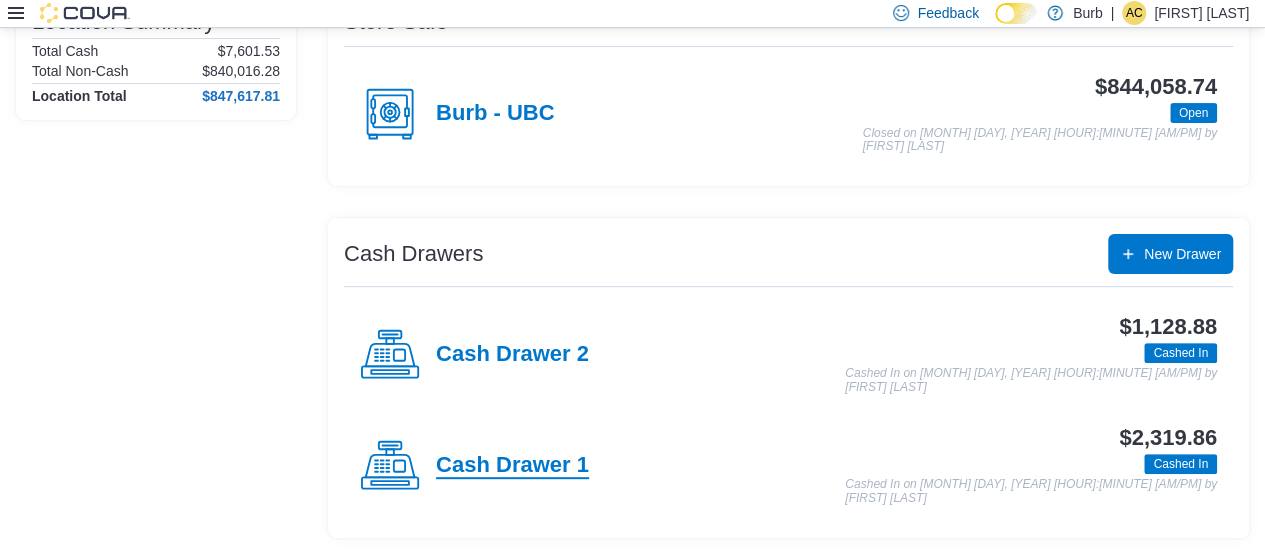 click on "Cash Drawer 1" at bounding box center [512, 466] 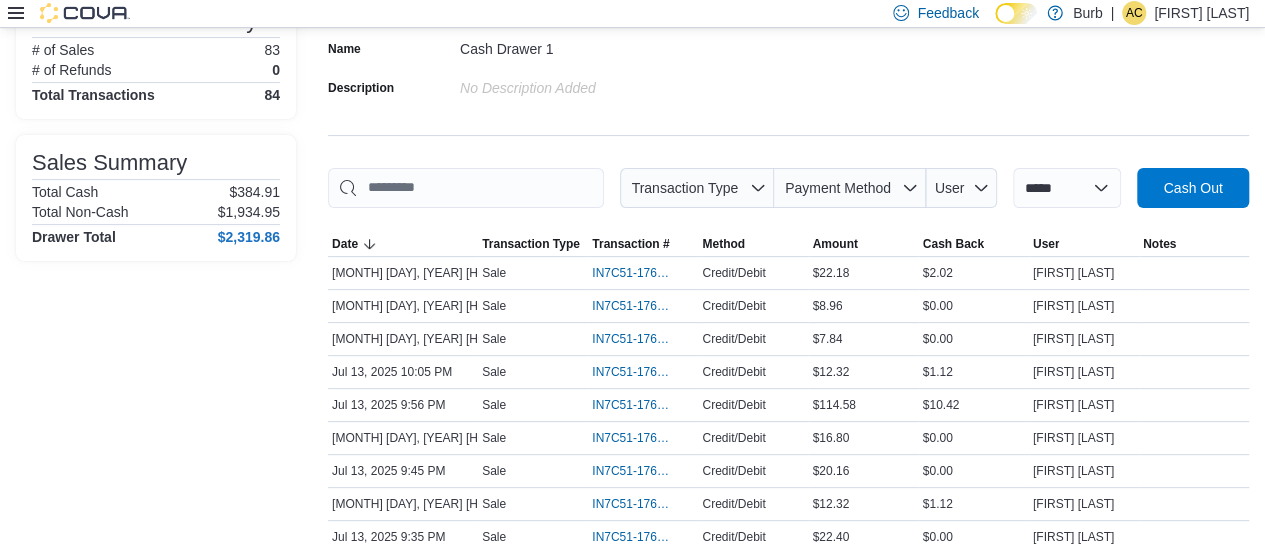 scroll, scrollTop: 177, scrollLeft: 0, axis: vertical 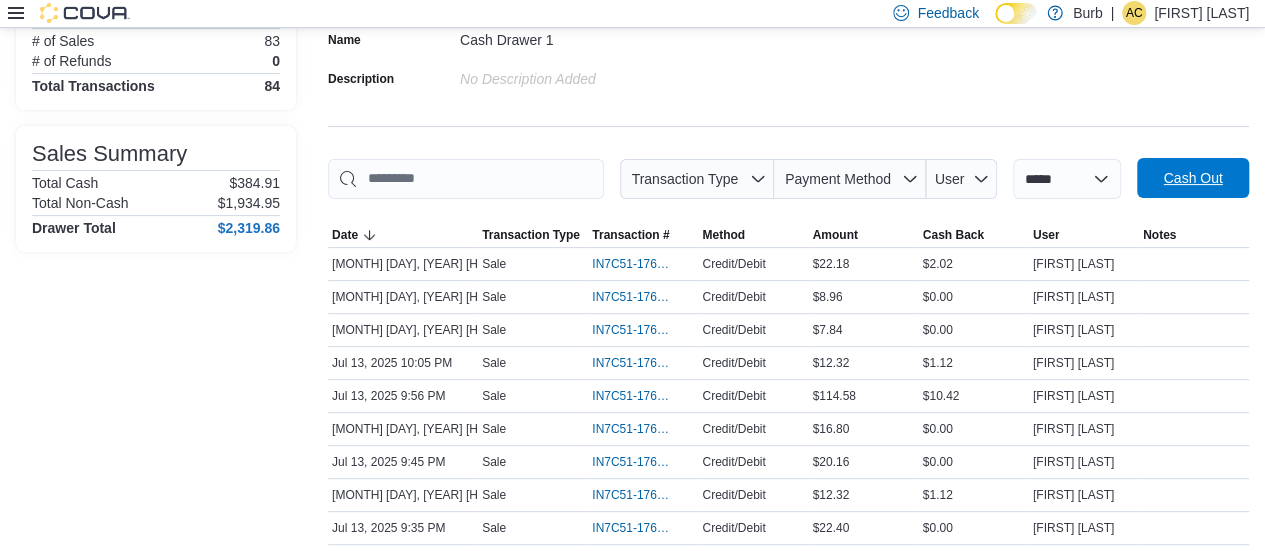 click on "Cash Out" at bounding box center [1192, 178] 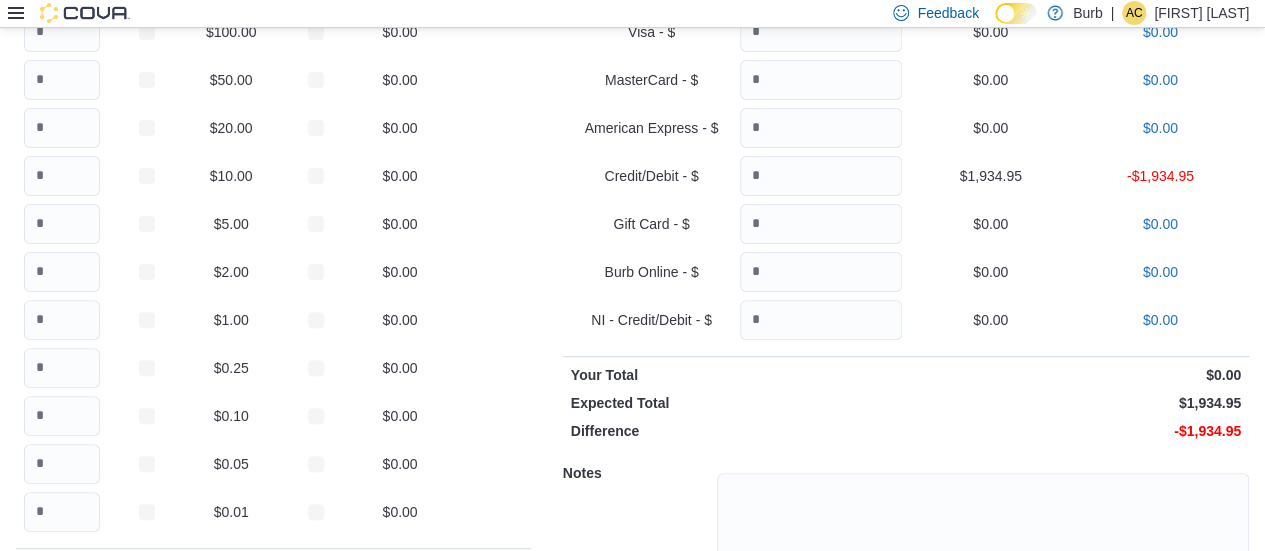 scroll, scrollTop: 60, scrollLeft: 0, axis: vertical 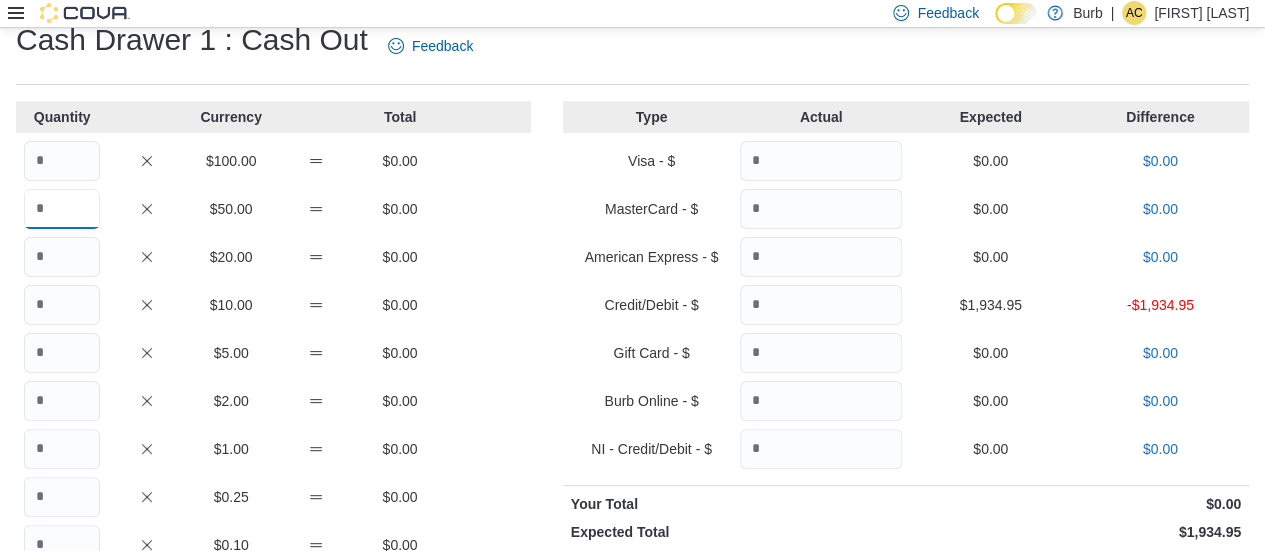 click at bounding box center [62, 209] 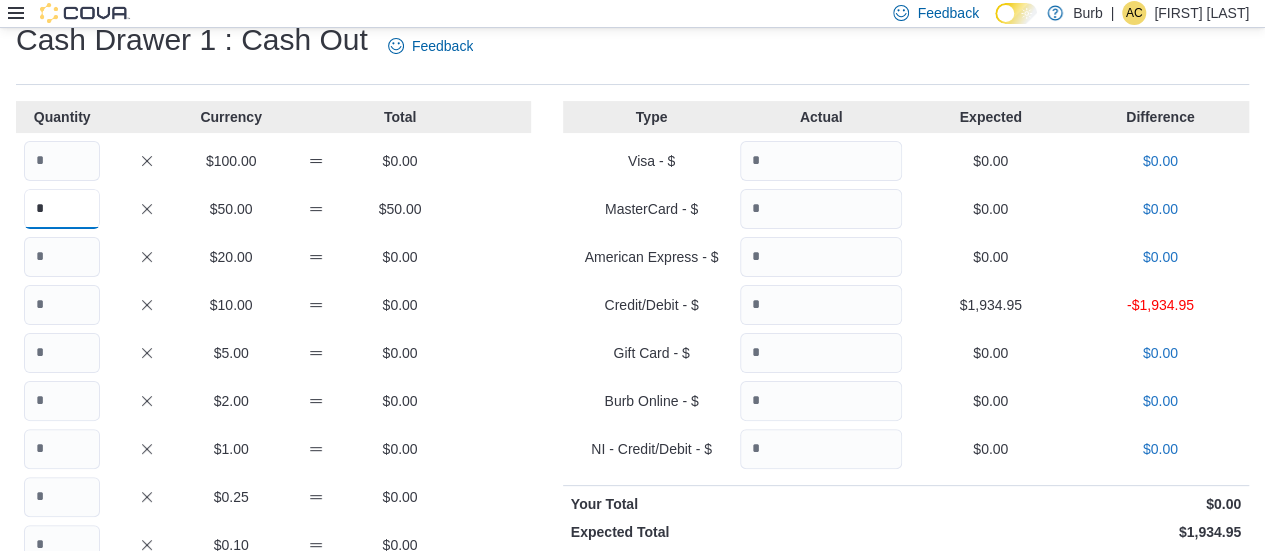 type on "*" 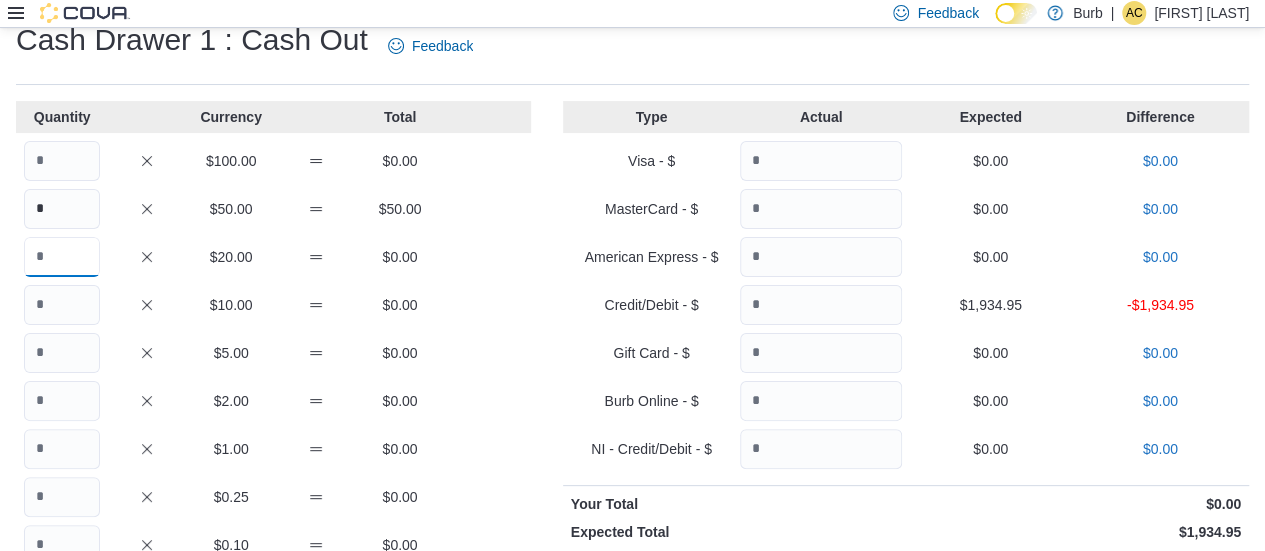 click at bounding box center (62, 257) 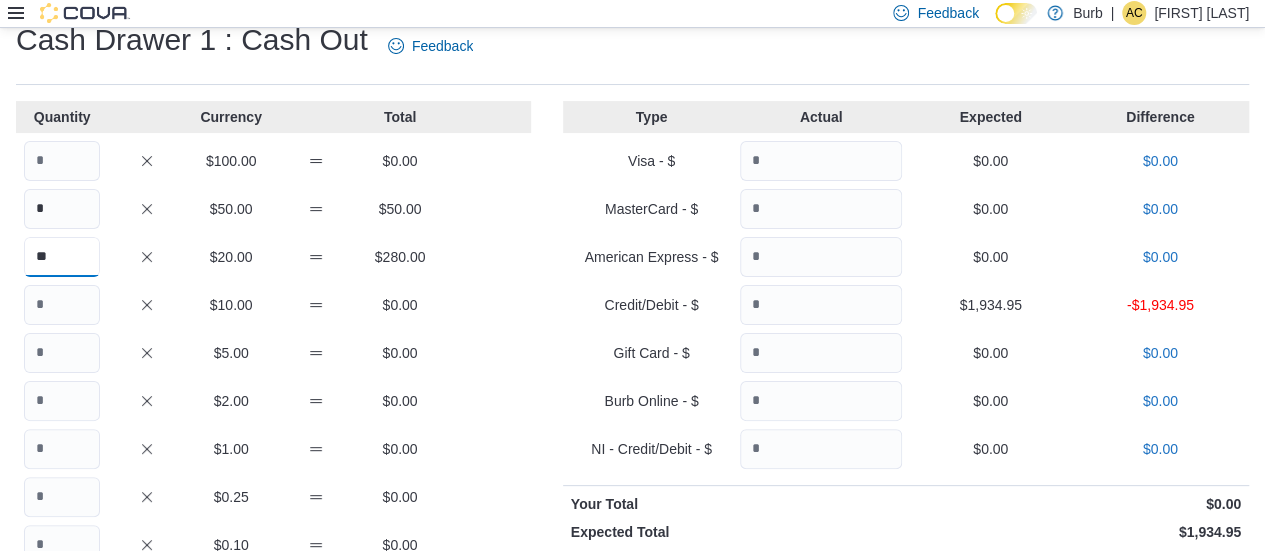 type on "**" 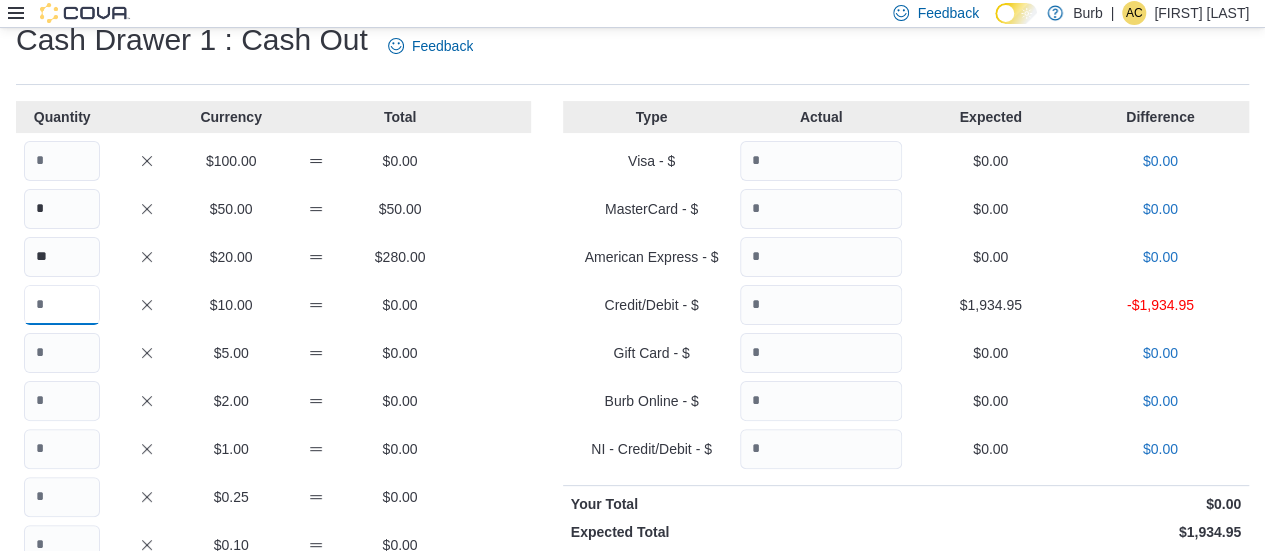 click at bounding box center (62, 305) 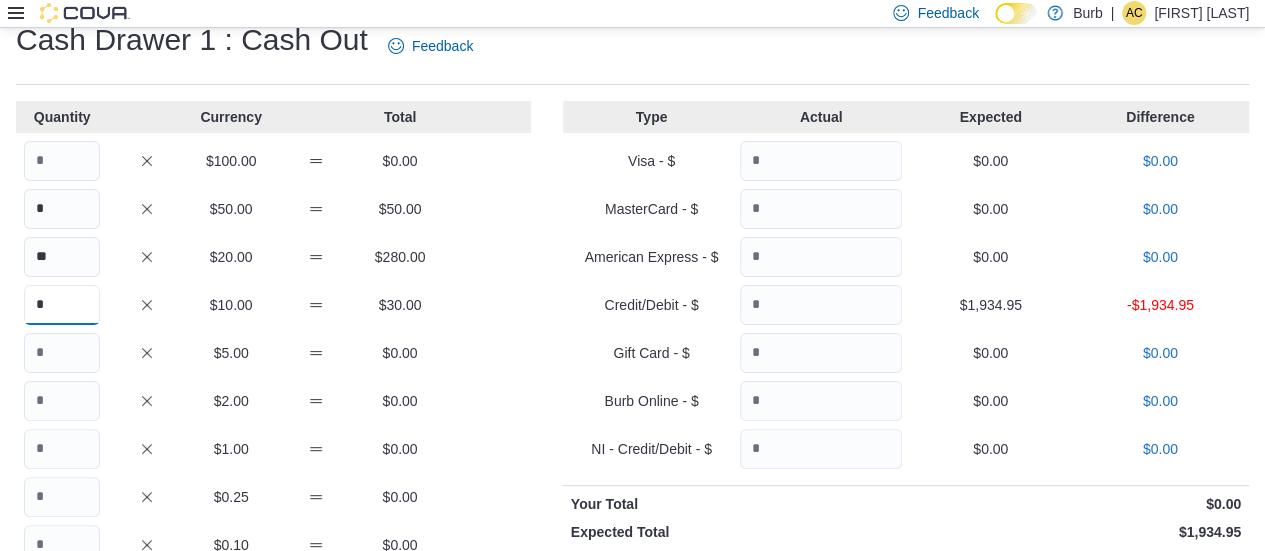 type on "*" 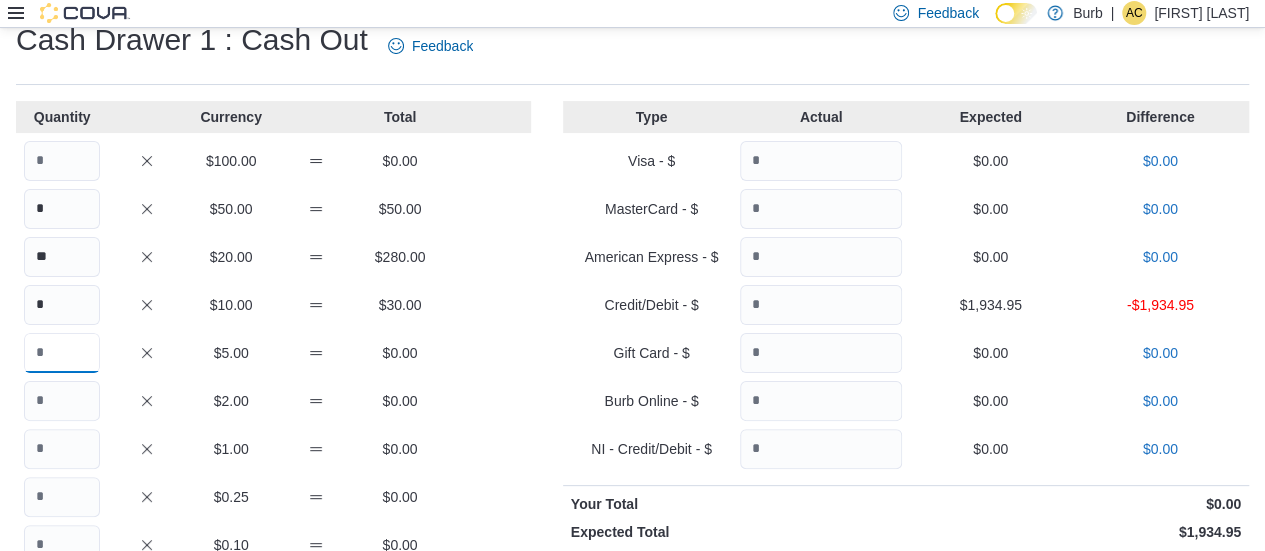 click at bounding box center [62, 353] 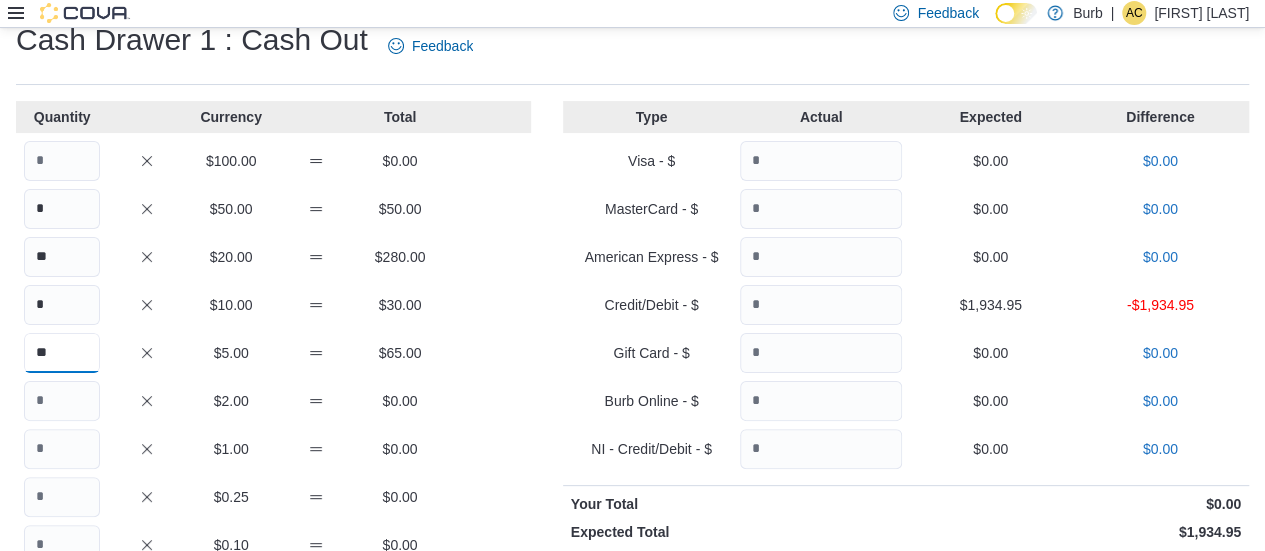 type on "**" 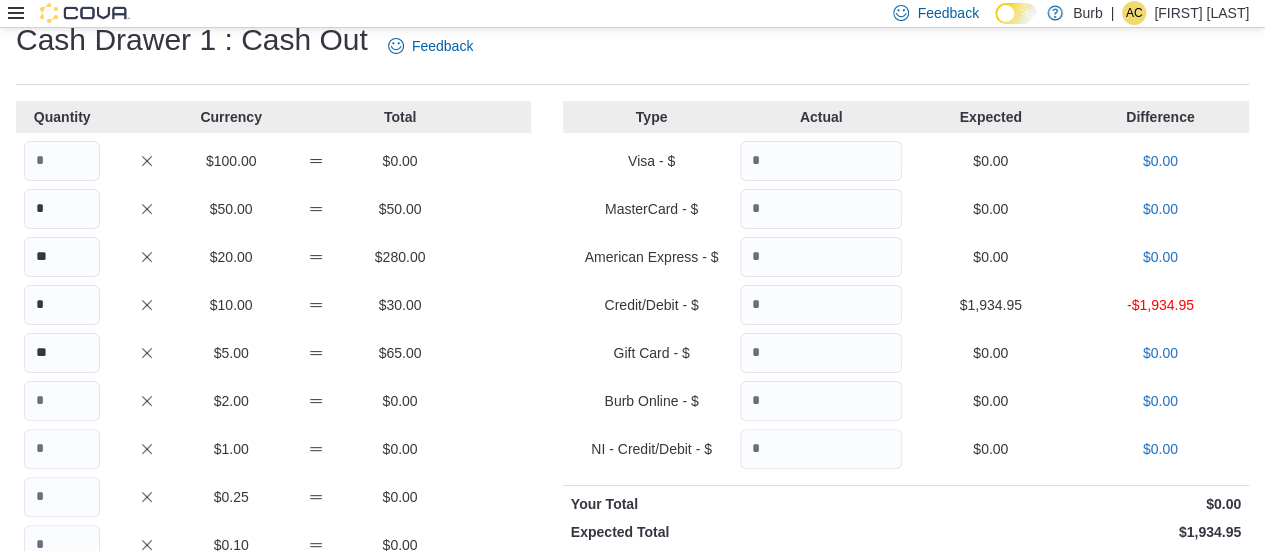 click on "Quantity Currency Total $100.00 $0.00 * $50.00 $50.00 ** $20.00 $280.00 * $10.00 $30.00 ** $5.00 $65.00 $2.00 $0.00 $1.00 $0.00 $0.25 $0.00 $0.10 $0.00 $0.05 $0.00 $0.01 $0.00 Your Total $425.00 Expected Total $384.91 Difference  $40.09" at bounding box center [273, 456] 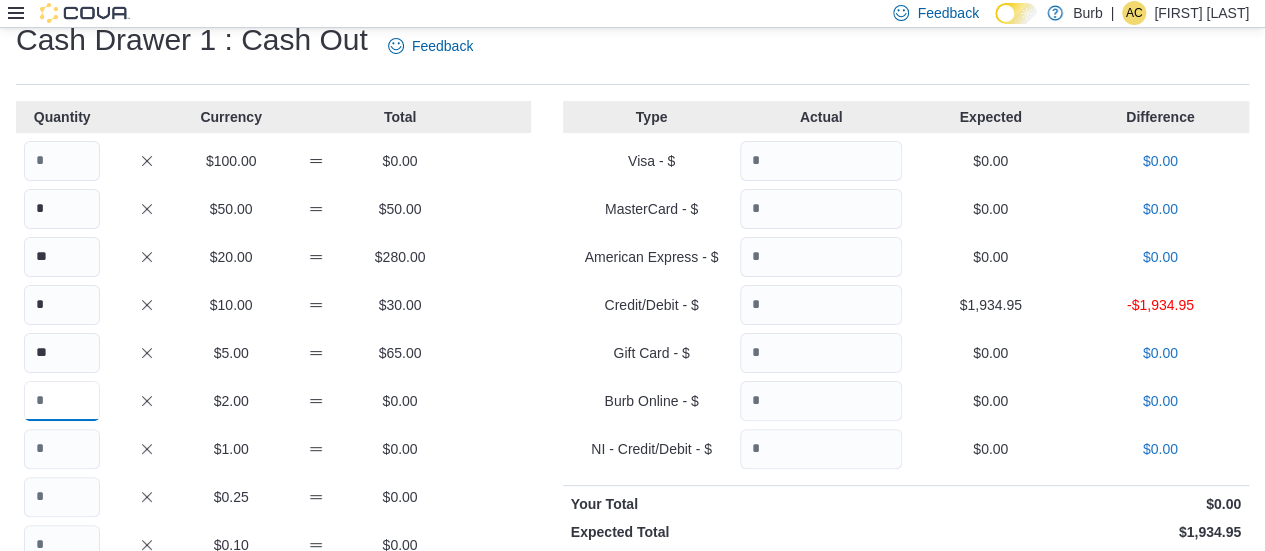 click at bounding box center [62, 401] 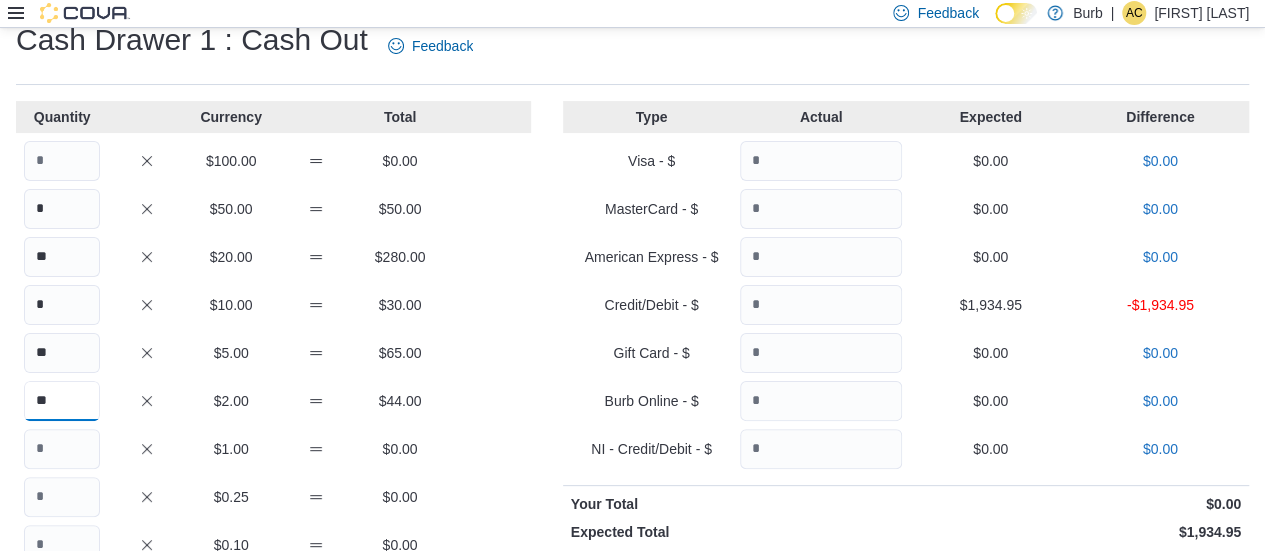 type on "**" 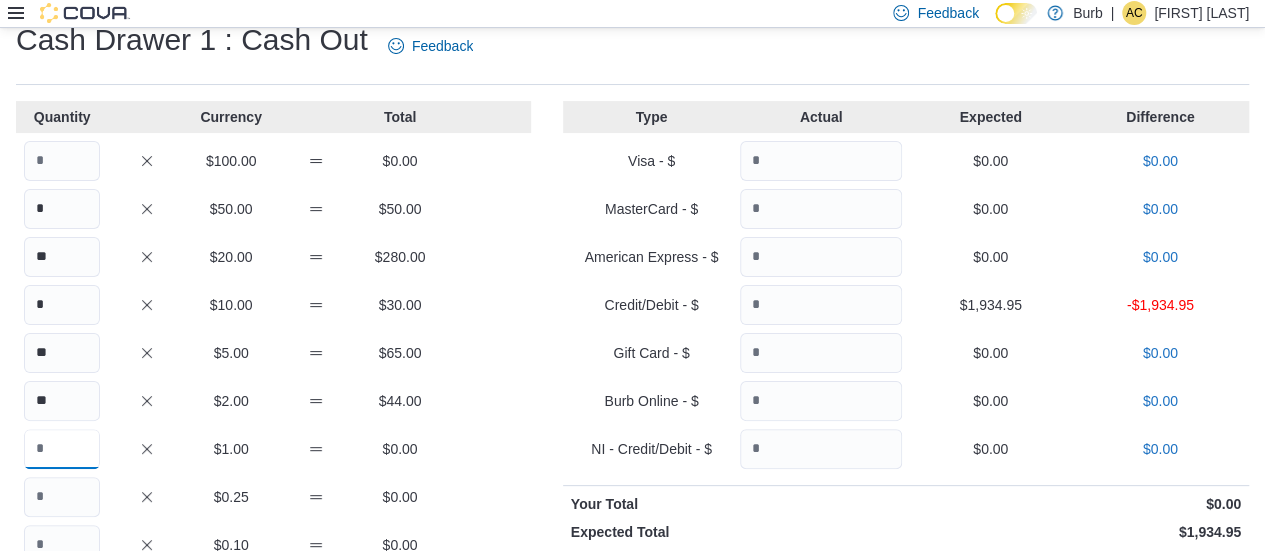 click at bounding box center [62, 449] 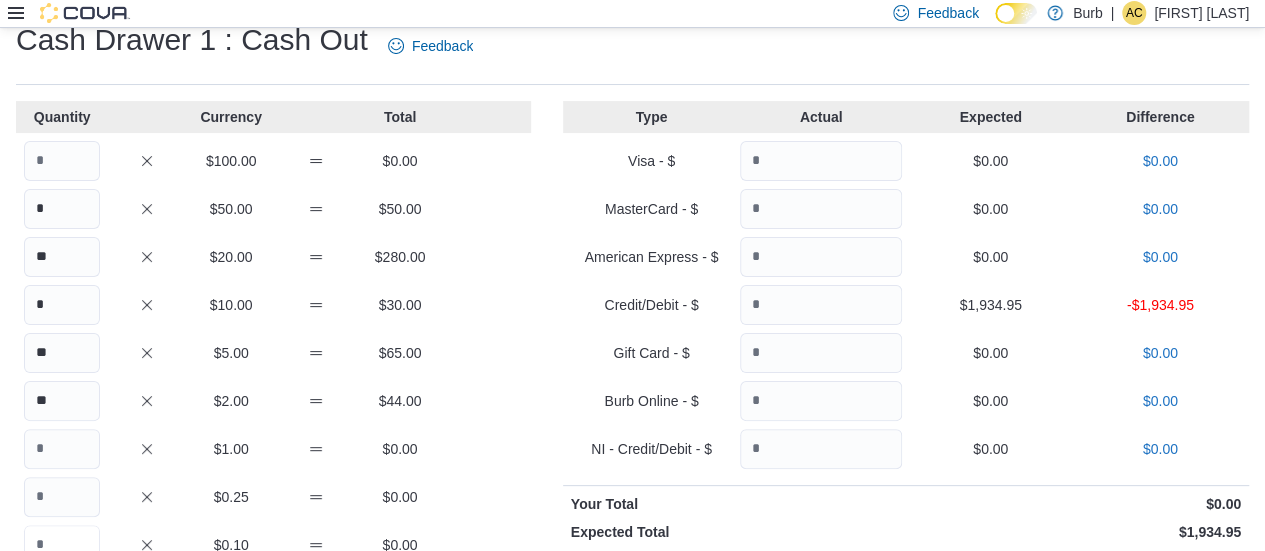 click at bounding box center (62, 545) 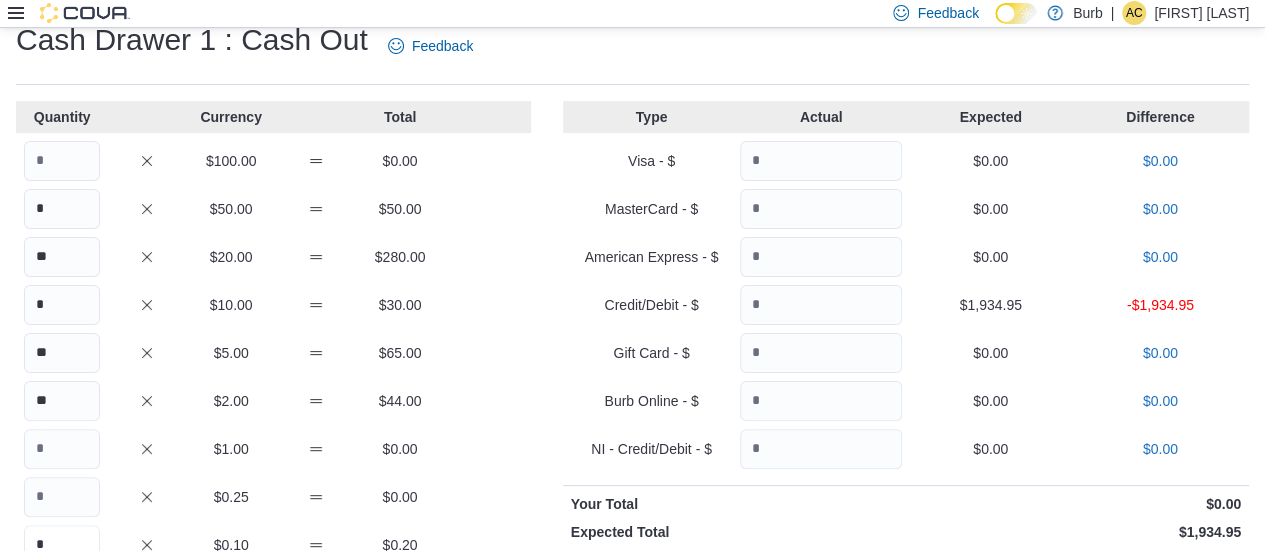 scroll, scrollTop: 62, scrollLeft: 0, axis: vertical 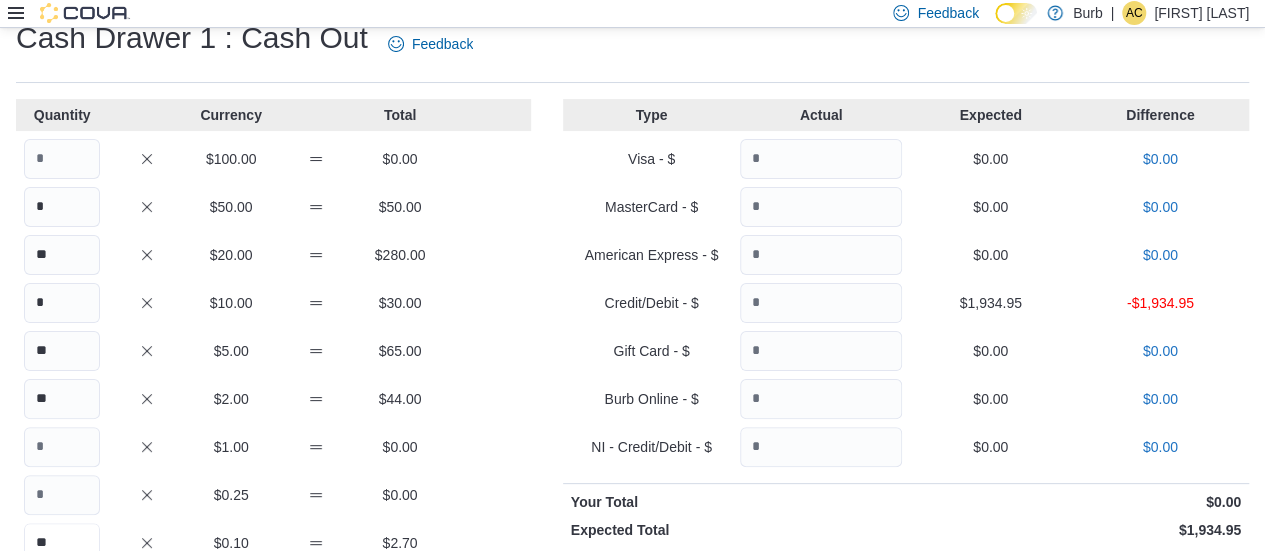 type on "**" 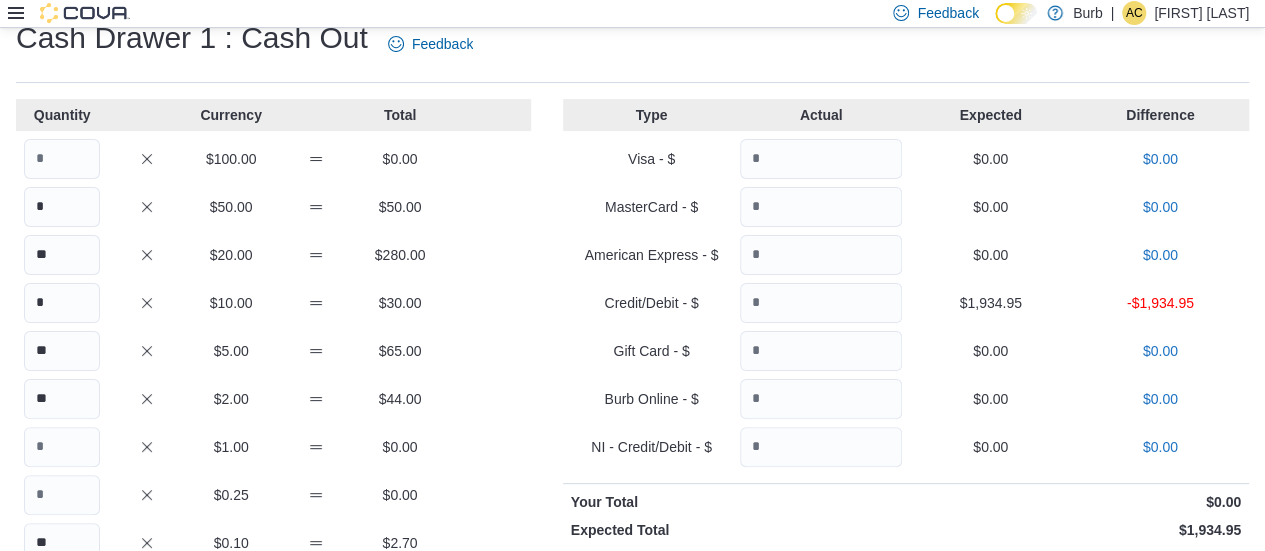 click on "Quantity Currency Total $100.00 $0.00 * $50.00 $50.00 ** $20.00 $280.00 * $10.00 $30.00 ** $5.00 $65.00 ** $2.00 $44.00 $1.00 $0.00 $0.25 $0.00 ** $0.10 $2.70 $0.05 $0.00 $0.01 $0.00 Your Total $471.70 Expected Total $384.91 Difference  $86.79 Type Actual Expected Difference Visa - $ $0.00 $0.00 MasterCard - $ $0.00 $0.00 American Express - $ $0.00 $0.00 Credit/Debit - $ $1,934.95 -$1,934.95 Gift Card - $ $0.00 $0.00 Burb Online - $ $0.00 $0.00 NI - Credit/Debit - $ $0.00 $0.00 Your Total $0.00 Expected Total $1,934.95 Difference -$1,934.95 Notes Cancel Save" at bounding box center (632, 454) 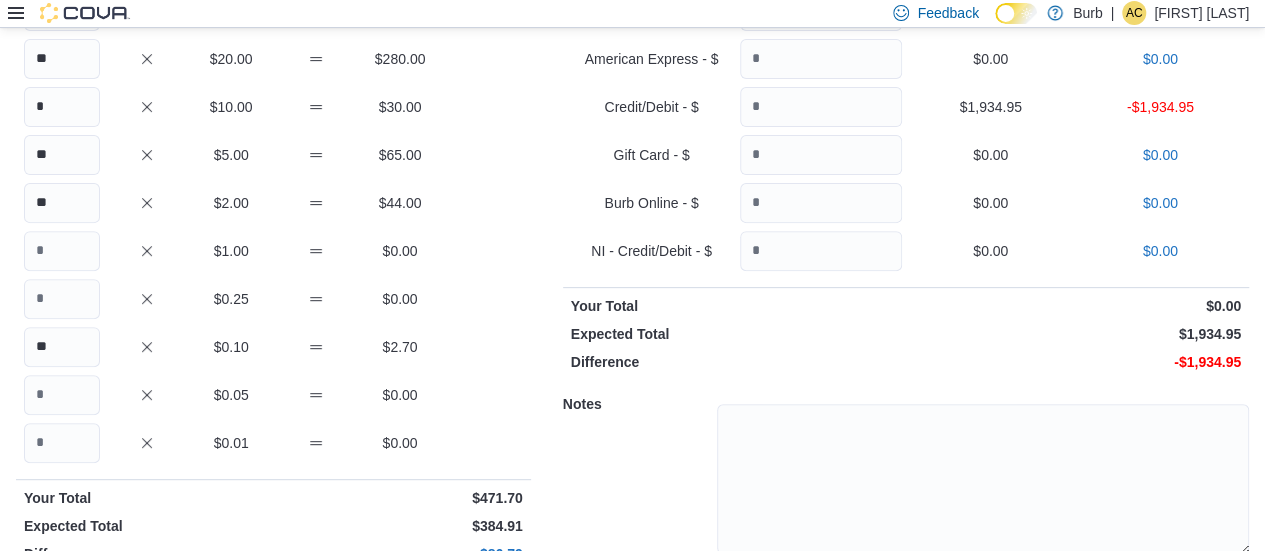 scroll, scrollTop: 239, scrollLeft: 0, axis: vertical 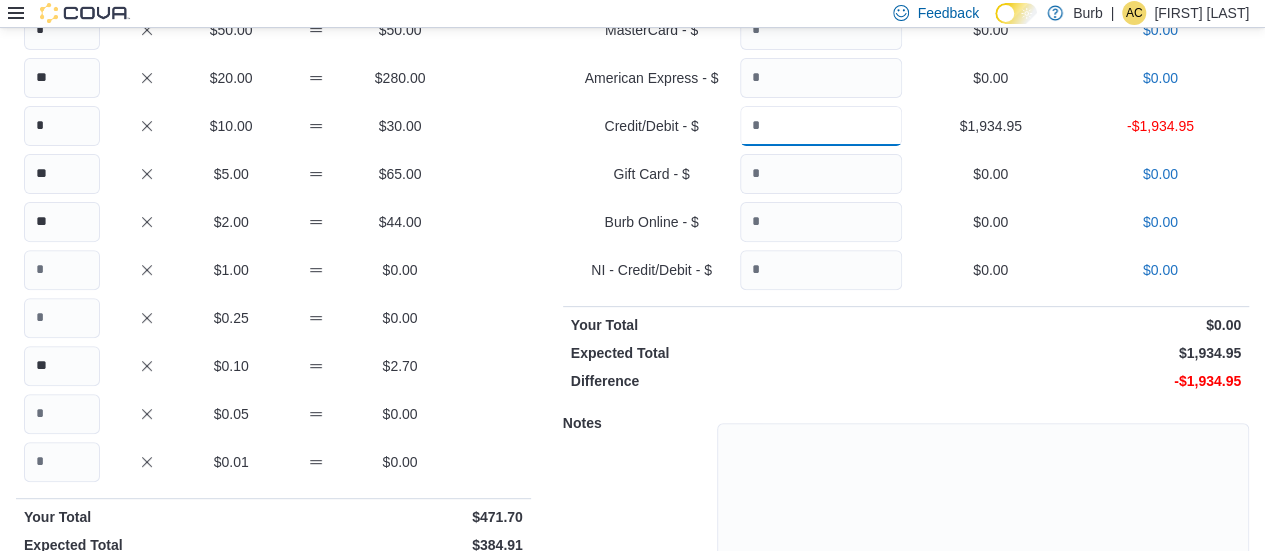 click at bounding box center [821, 126] 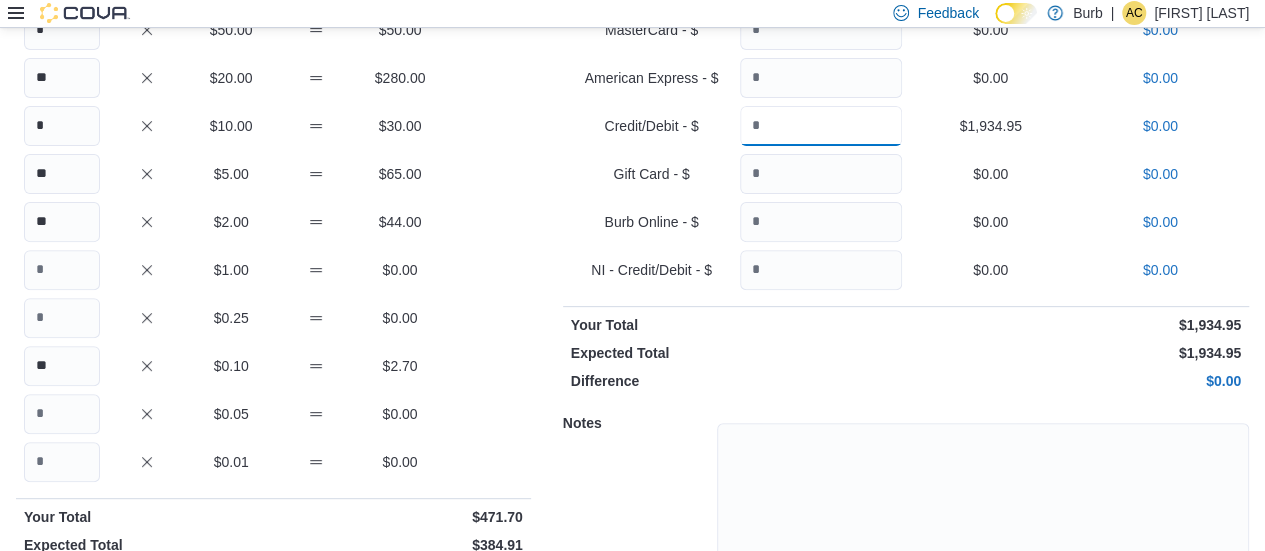 scroll, scrollTop: 335, scrollLeft: 0, axis: vertical 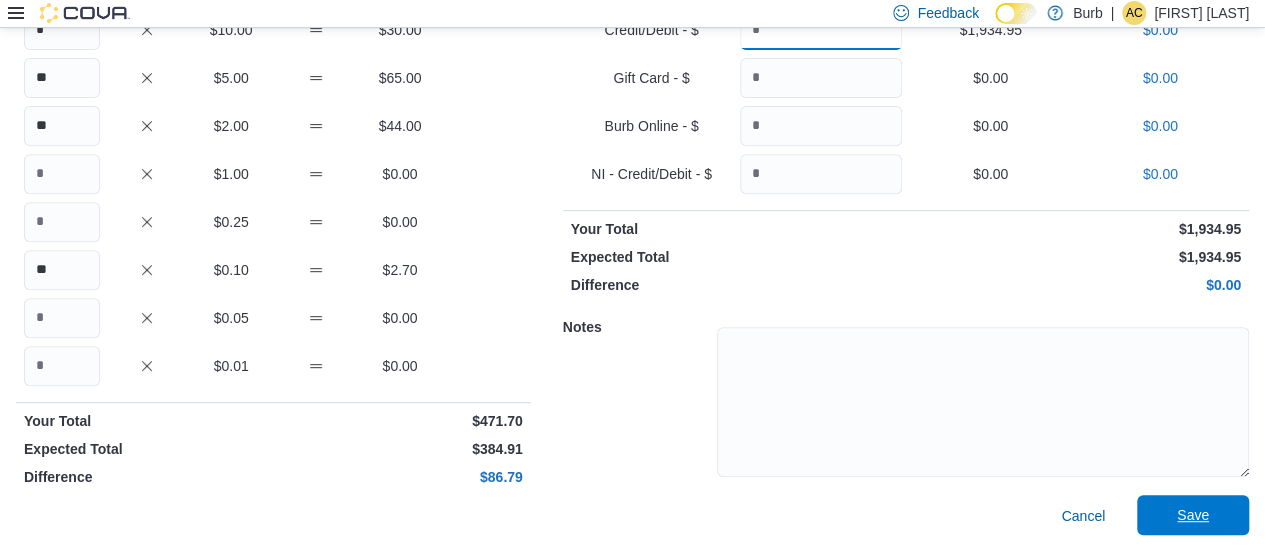 type on "*******" 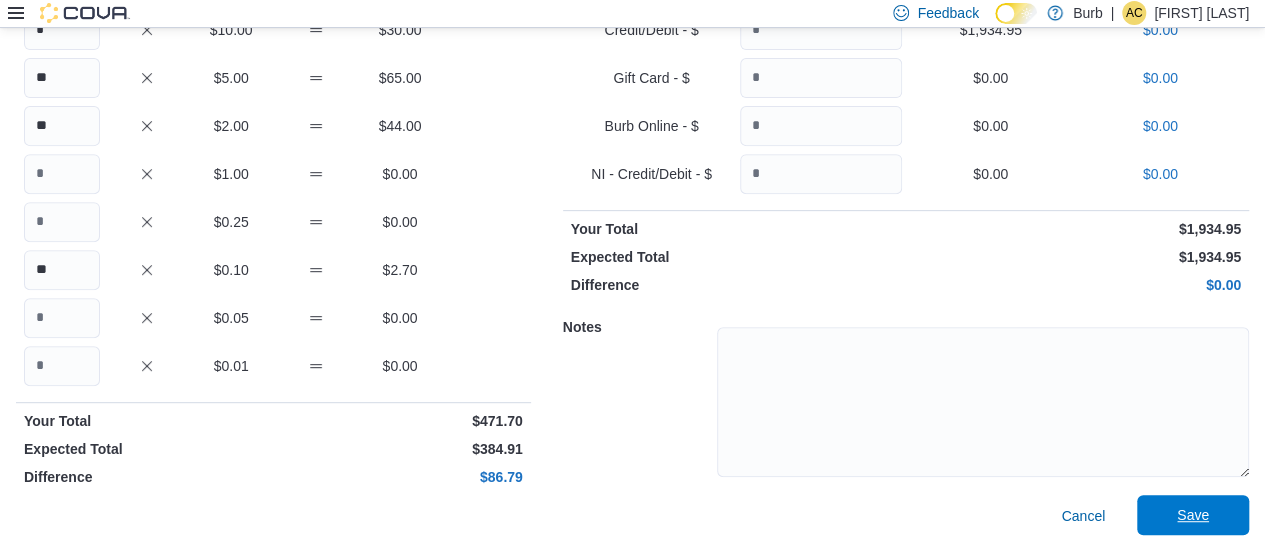 click on "Save" at bounding box center (1193, 515) 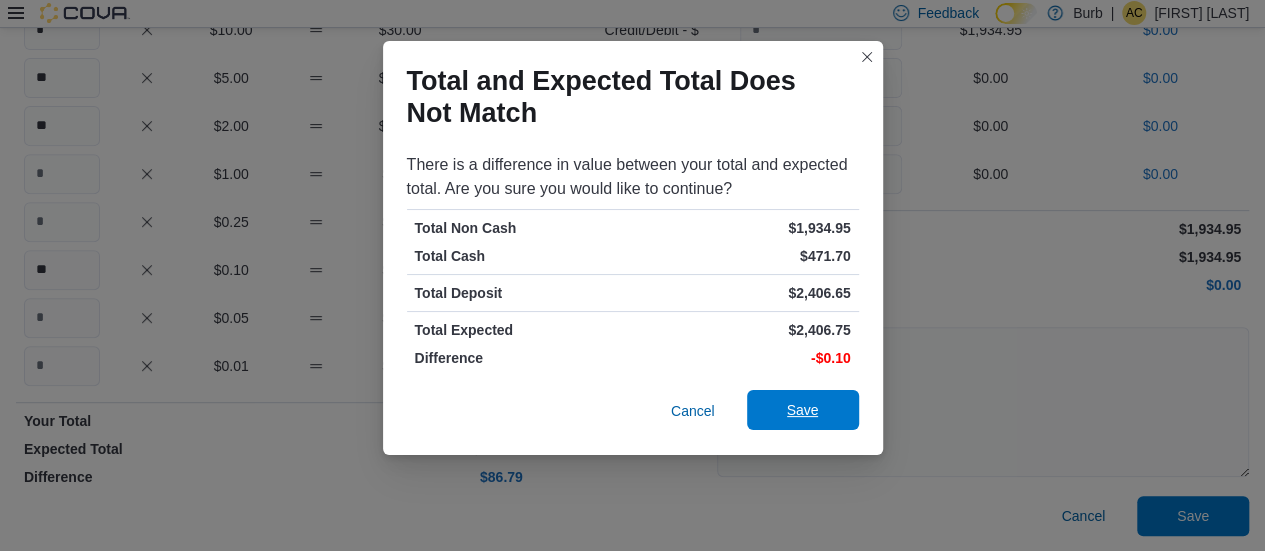 click on "Save" at bounding box center (803, 410) 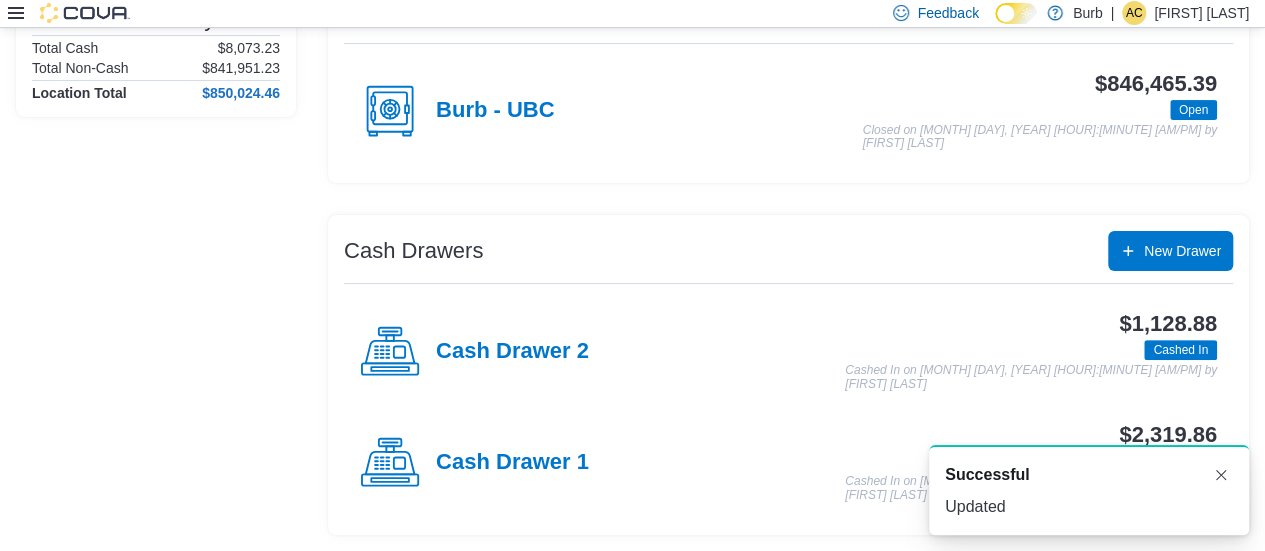 scroll, scrollTop: 13, scrollLeft: 0, axis: vertical 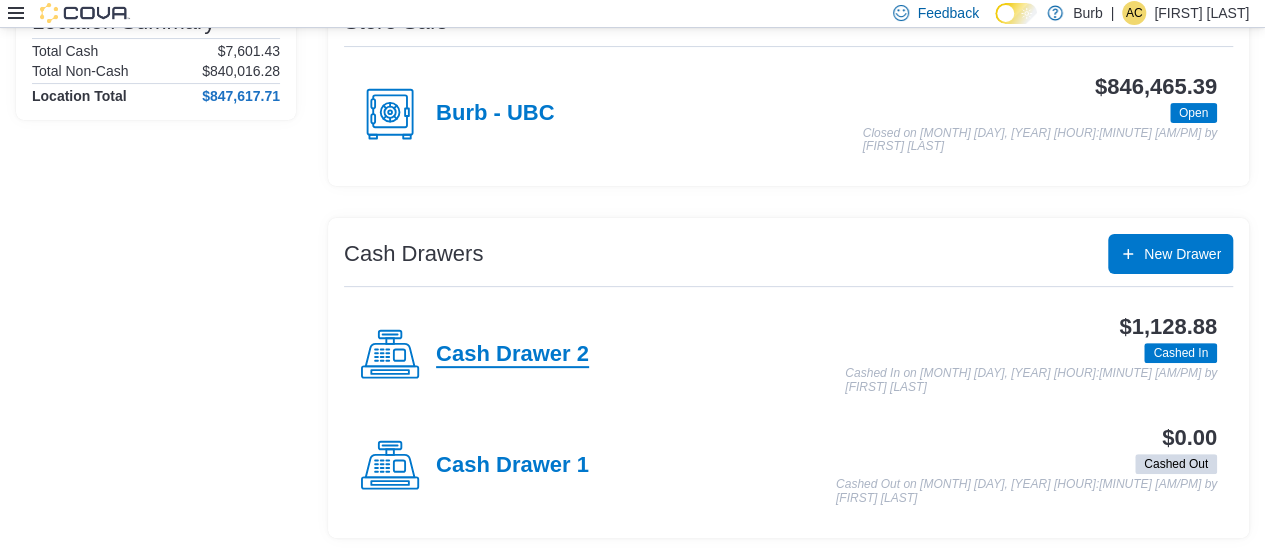 click on "Cash Drawer 2" at bounding box center [512, 355] 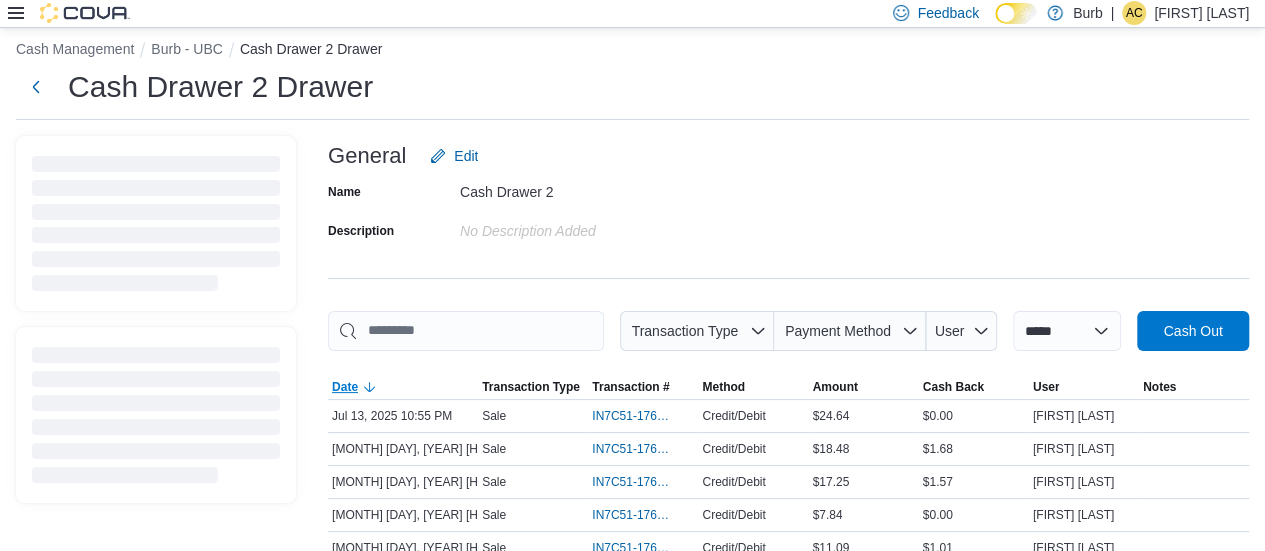 scroll, scrollTop: 0, scrollLeft: 0, axis: both 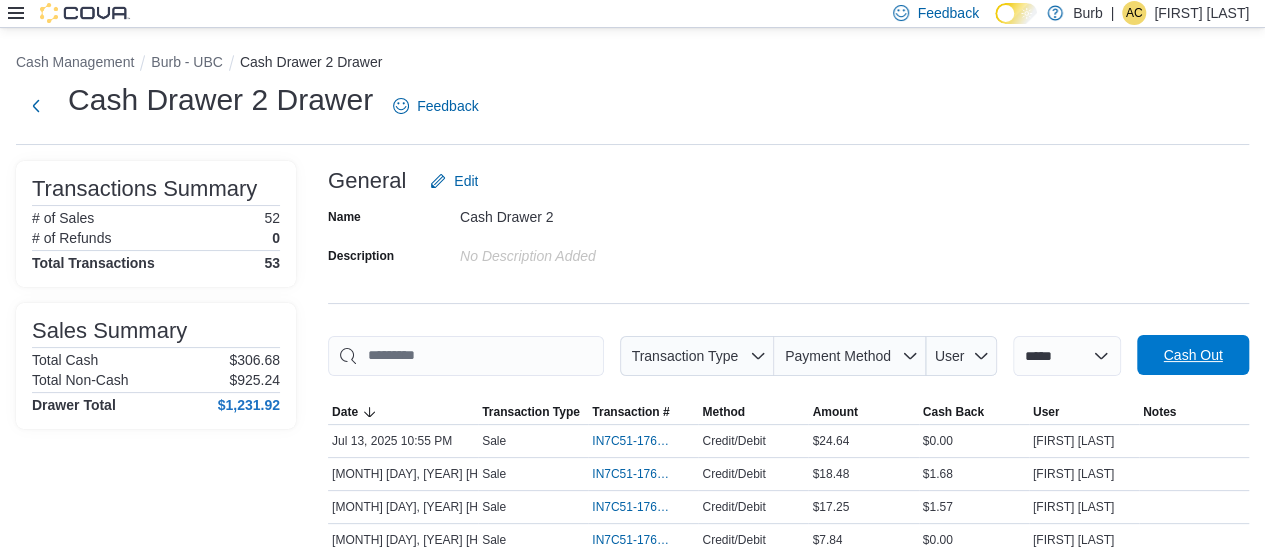 click on "Cash Out" at bounding box center (1193, 355) 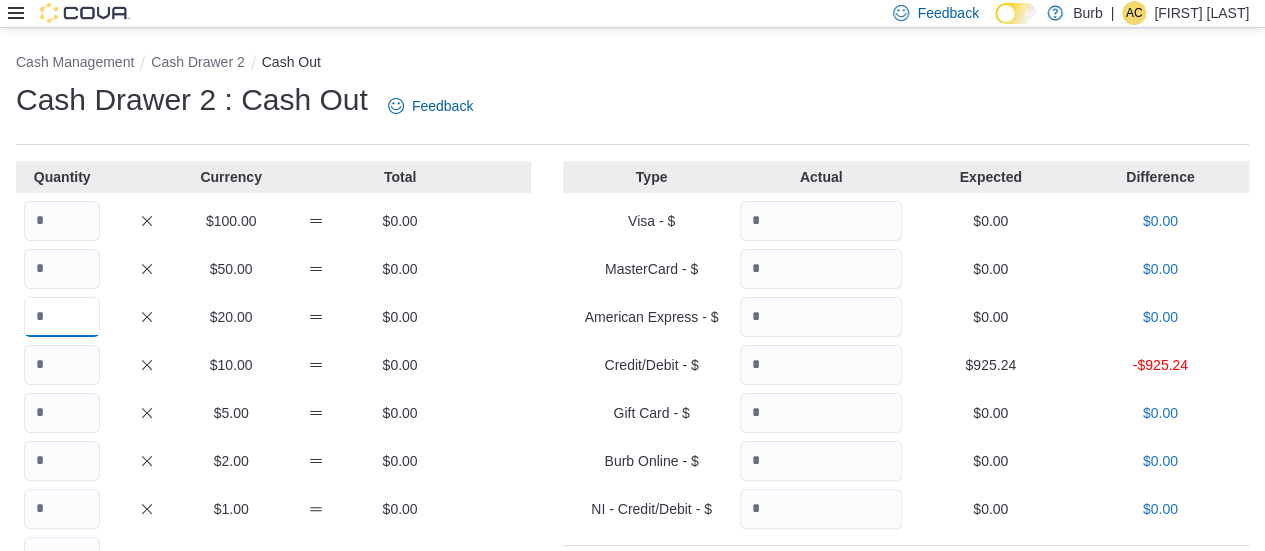 click at bounding box center (62, 317) 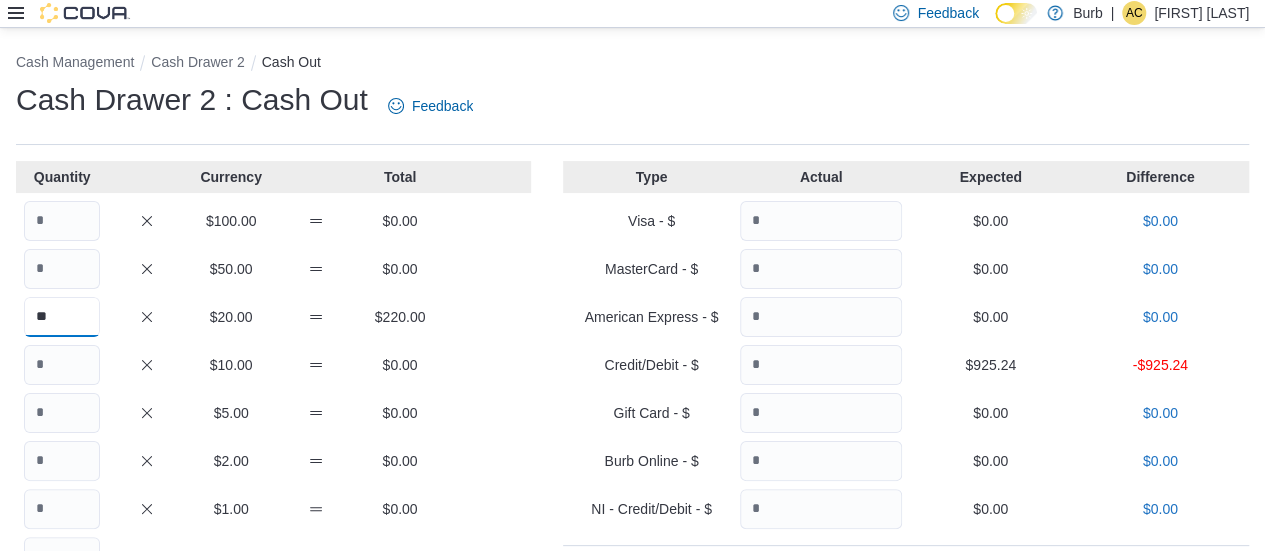 type on "**" 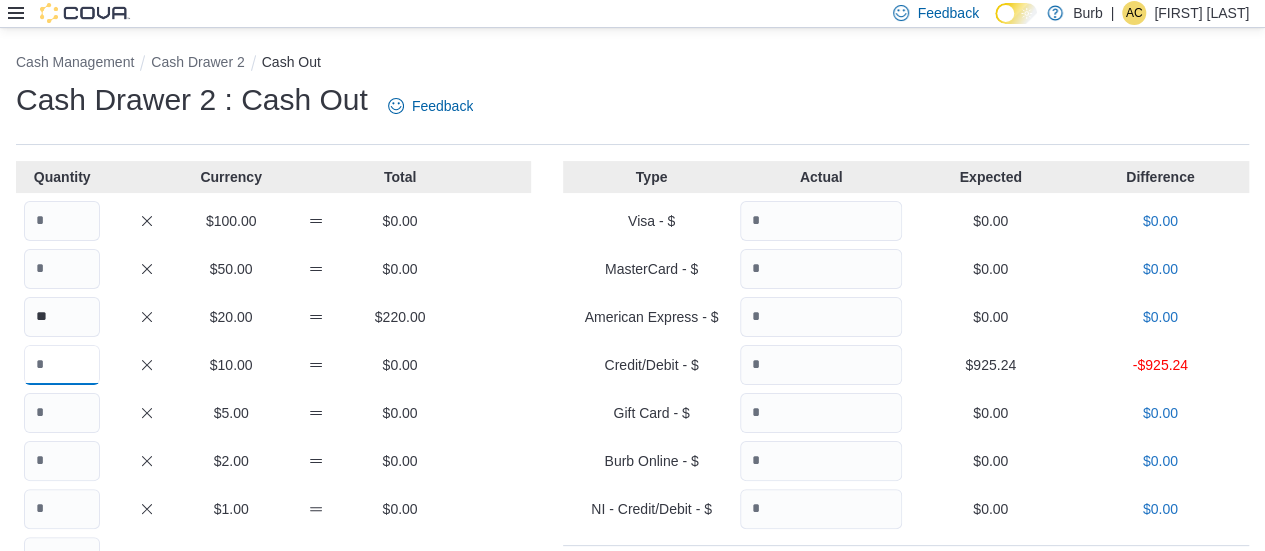 click at bounding box center [62, 365] 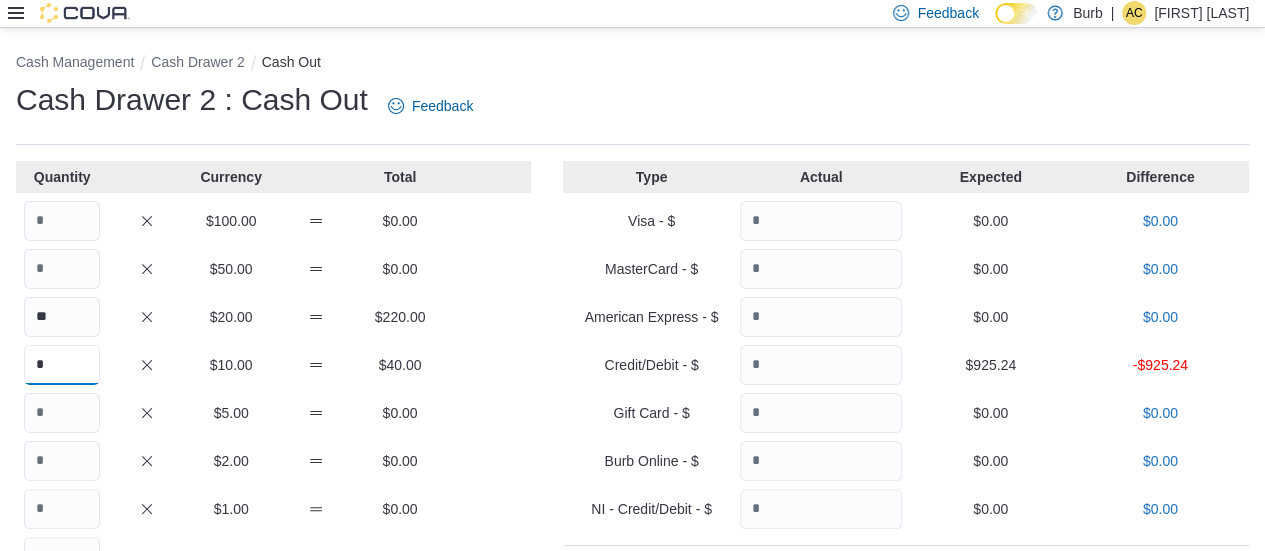 type on "*" 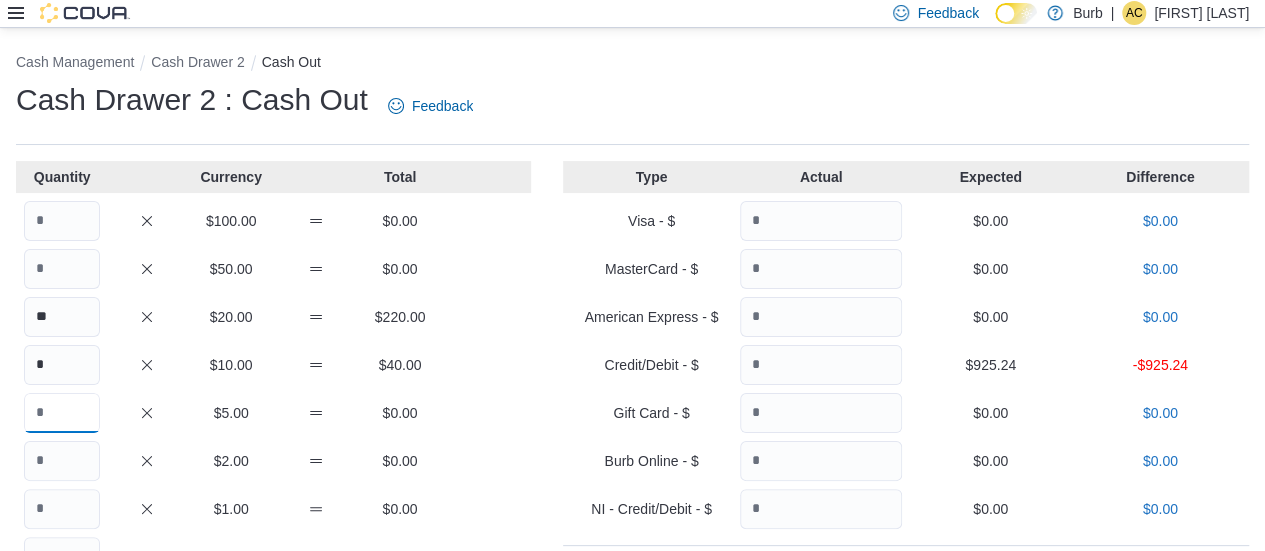 click at bounding box center (62, 413) 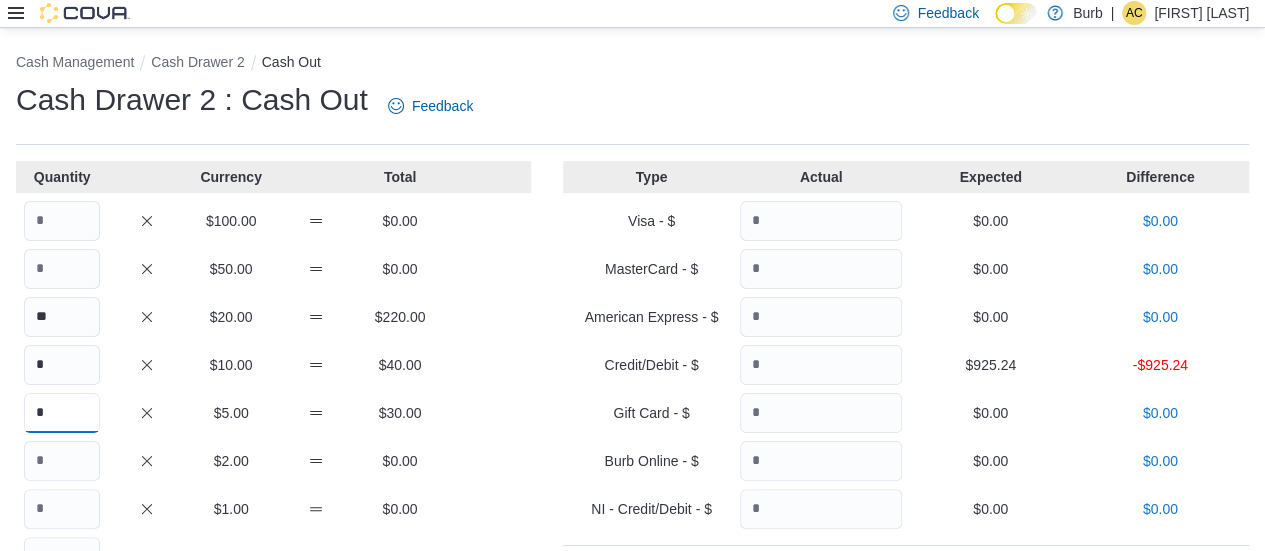 type on "*" 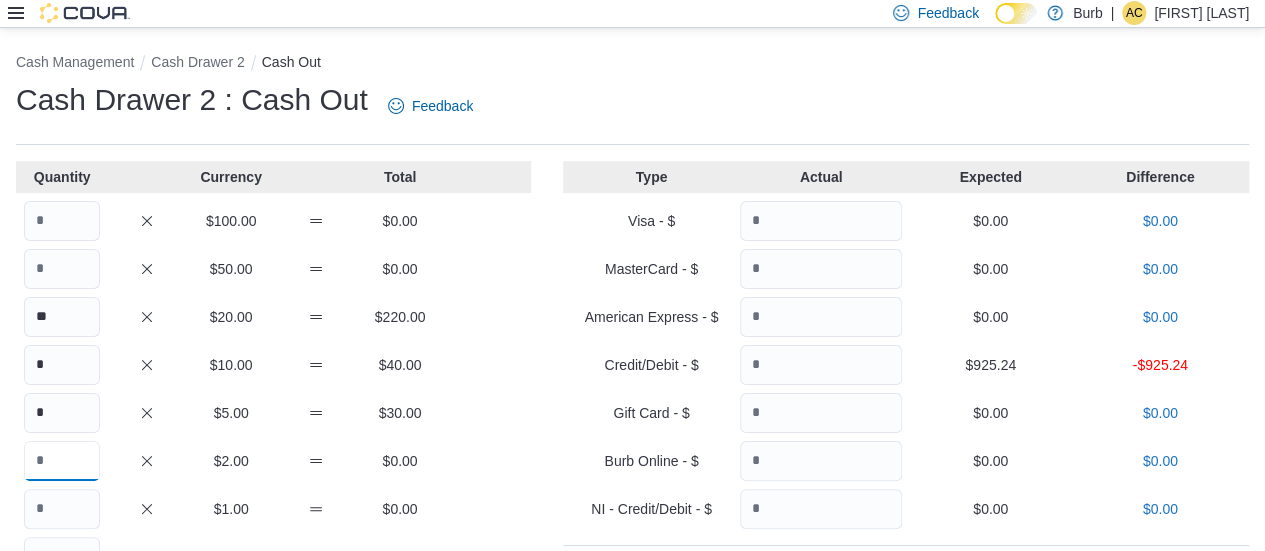 click at bounding box center (62, 461) 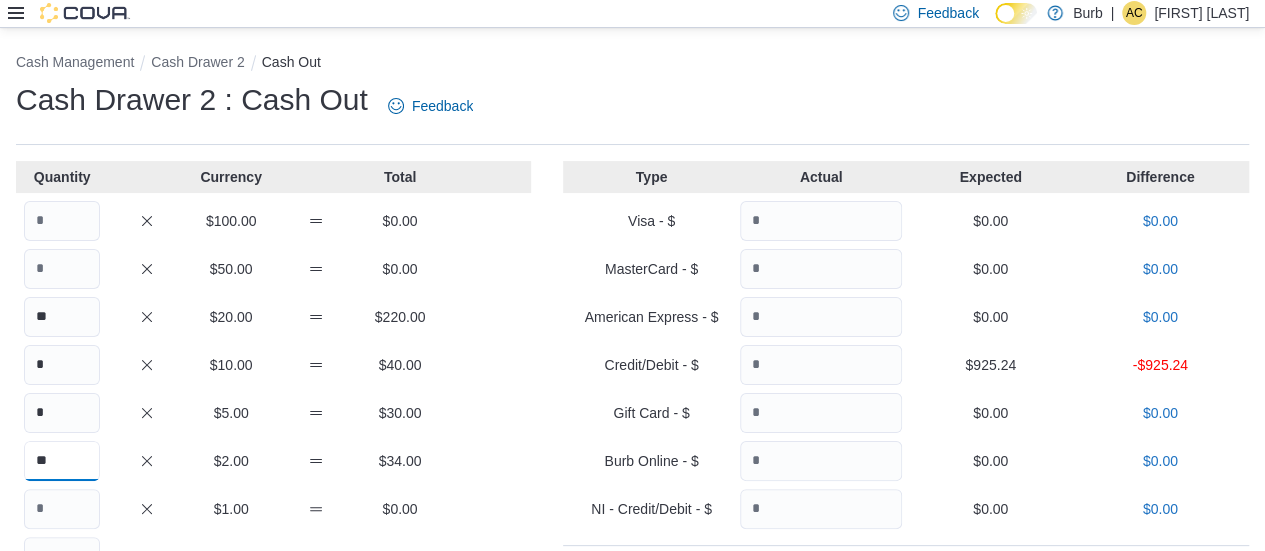 type on "**" 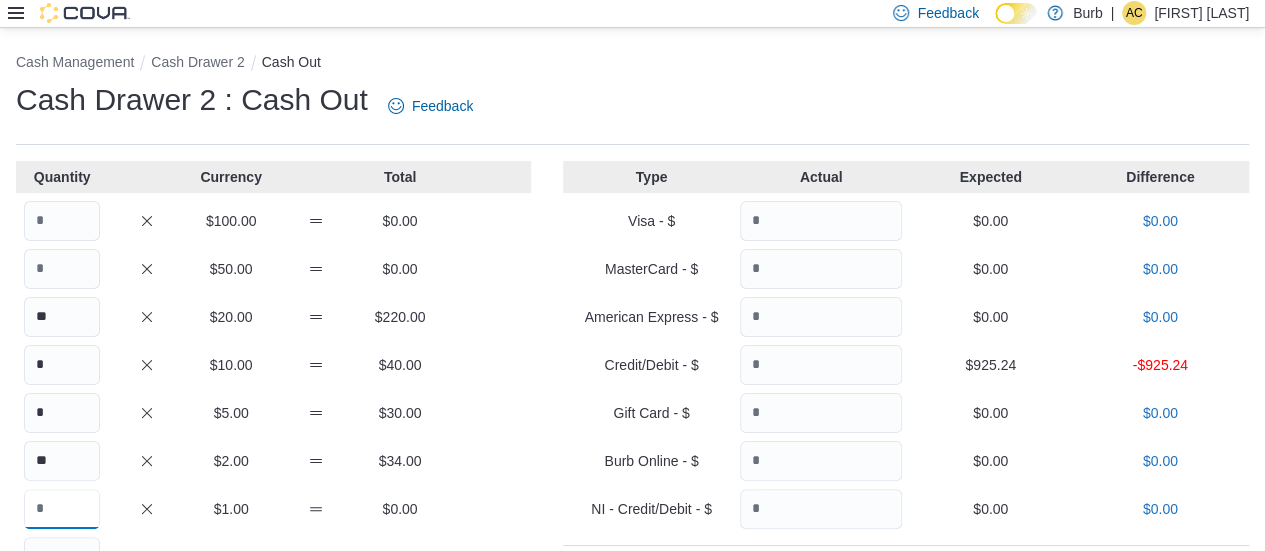 click at bounding box center [62, 509] 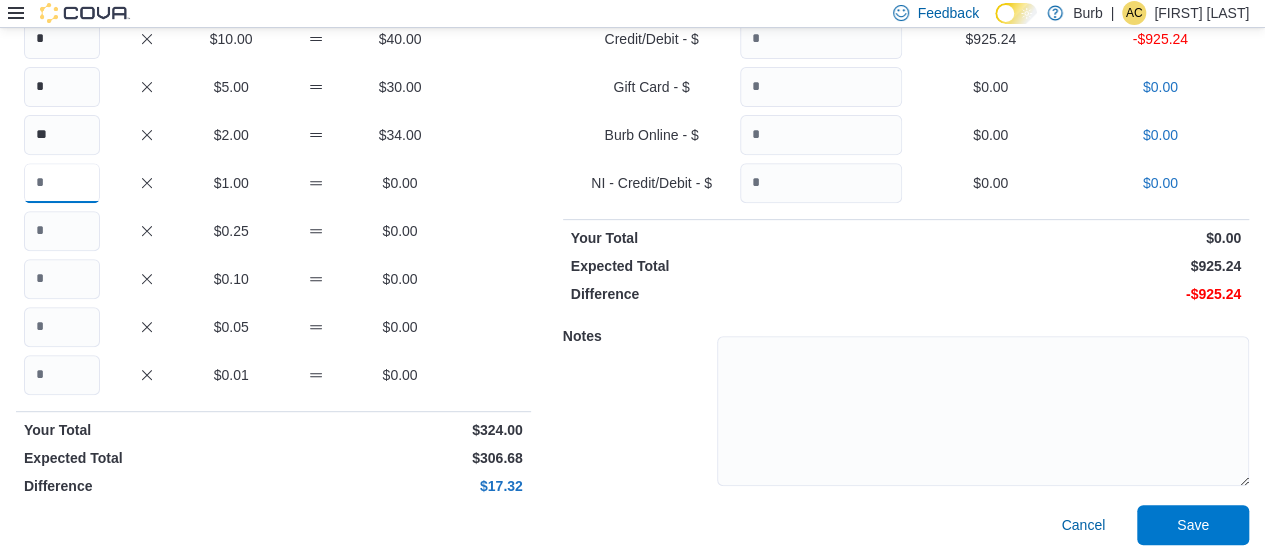 scroll, scrollTop: 332, scrollLeft: 0, axis: vertical 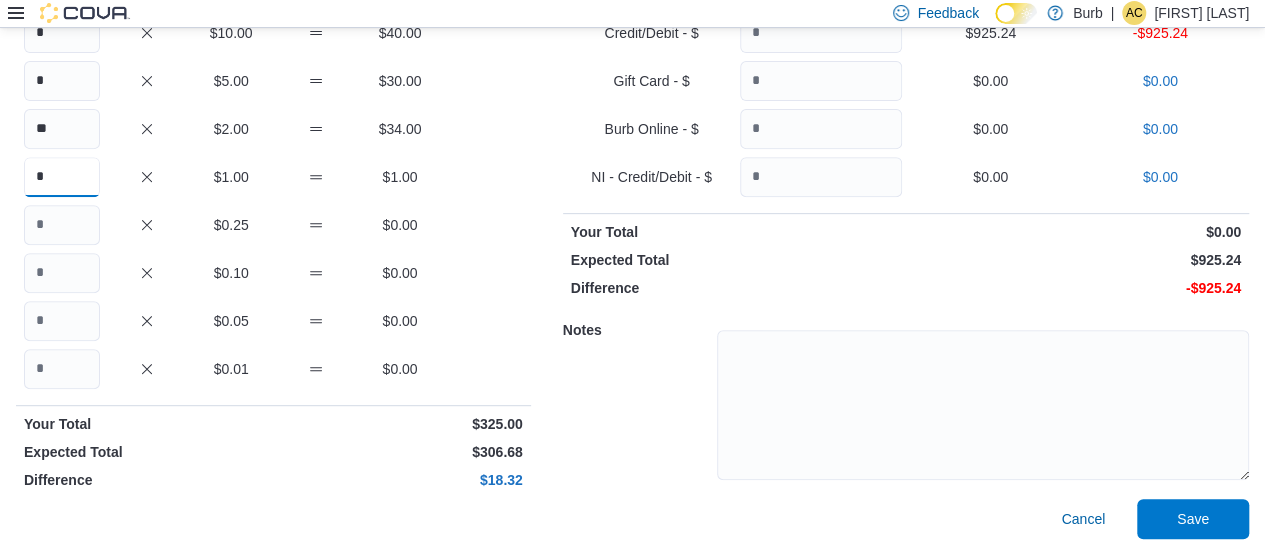 type on "*" 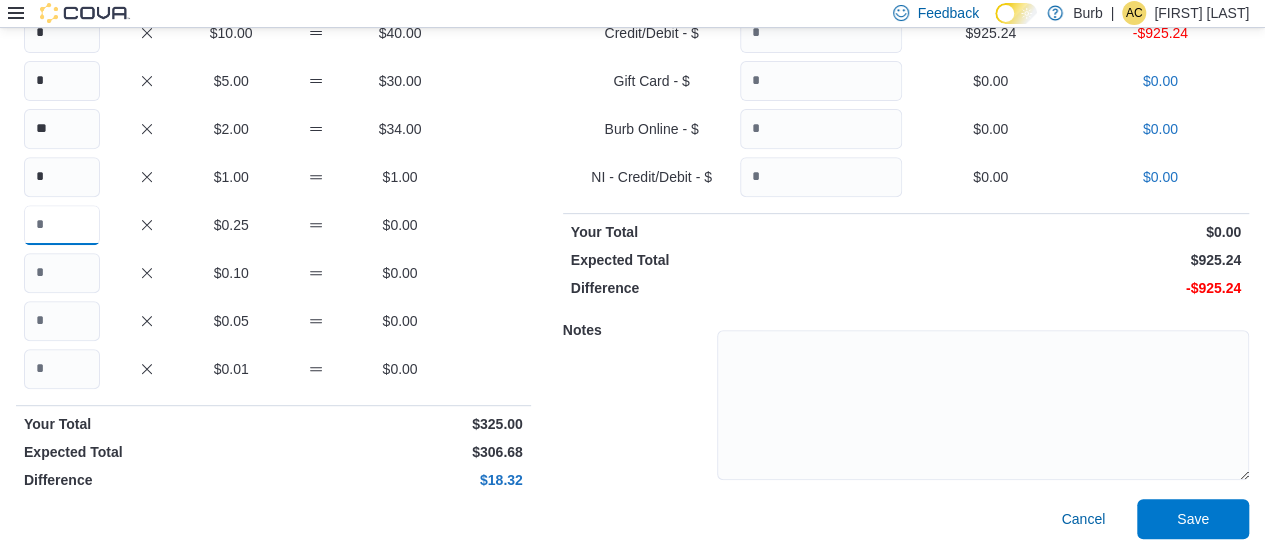click at bounding box center (62, 225) 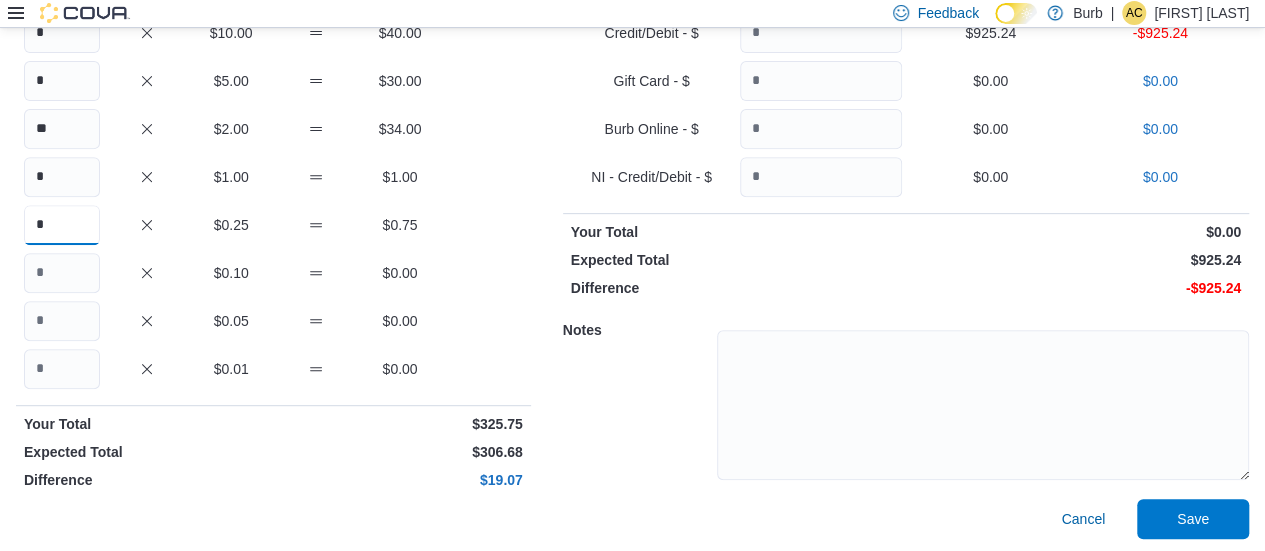 type on "*" 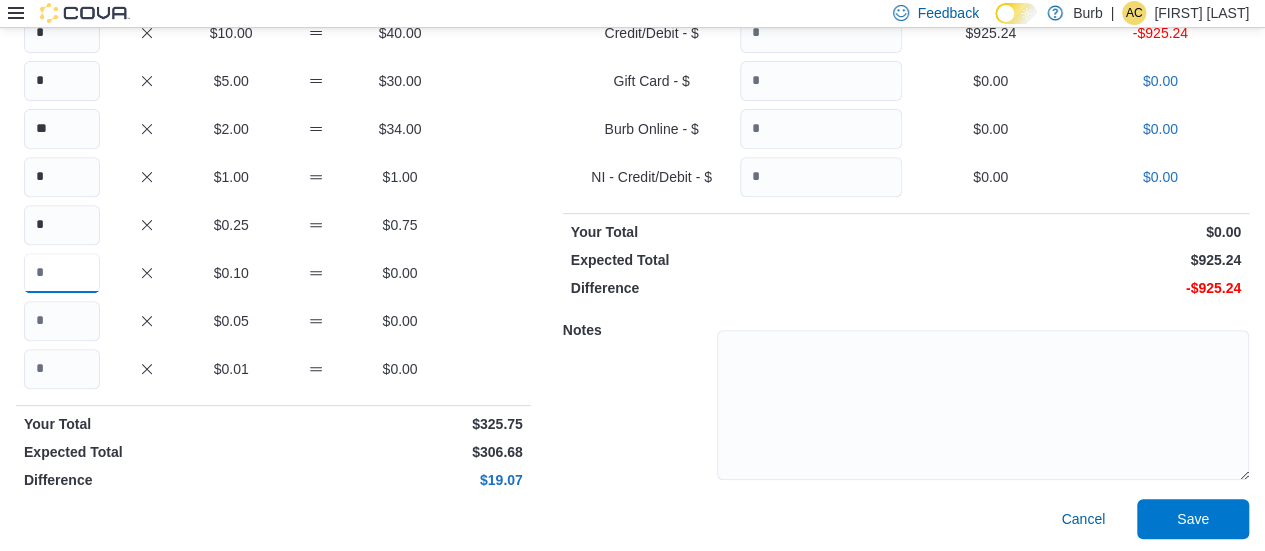 click at bounding box center (62, 273) 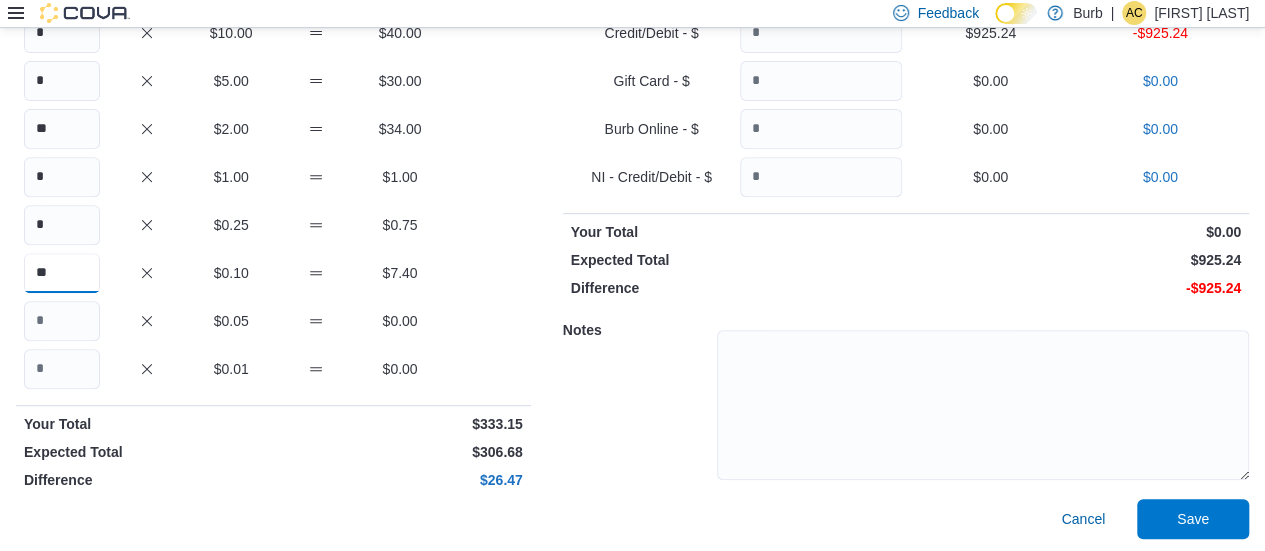type on "**" 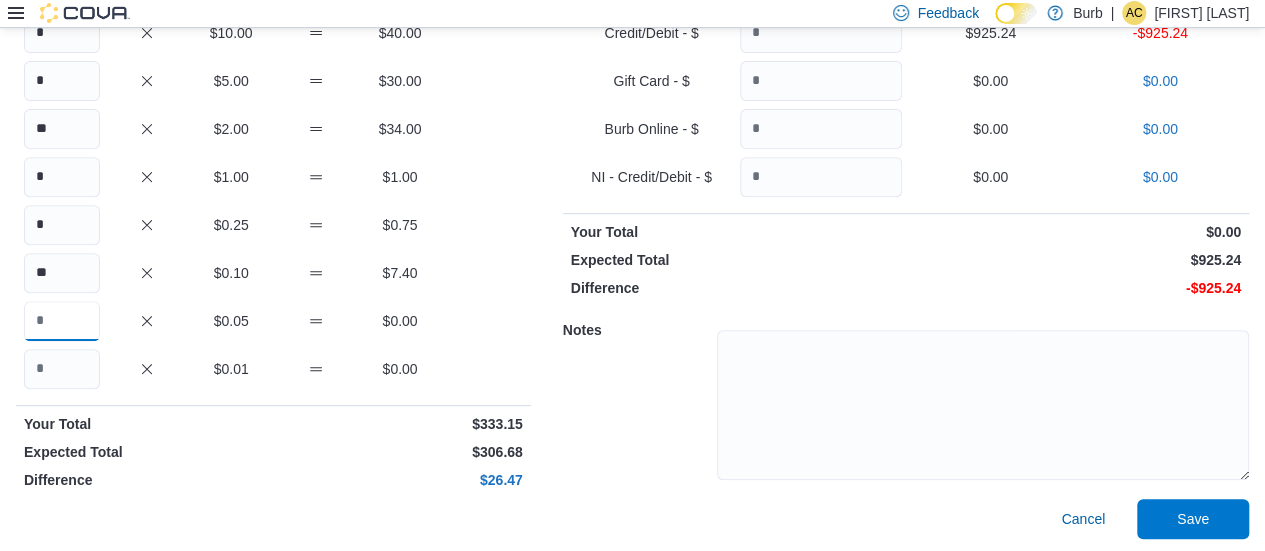click at bounding box center (62, 321) 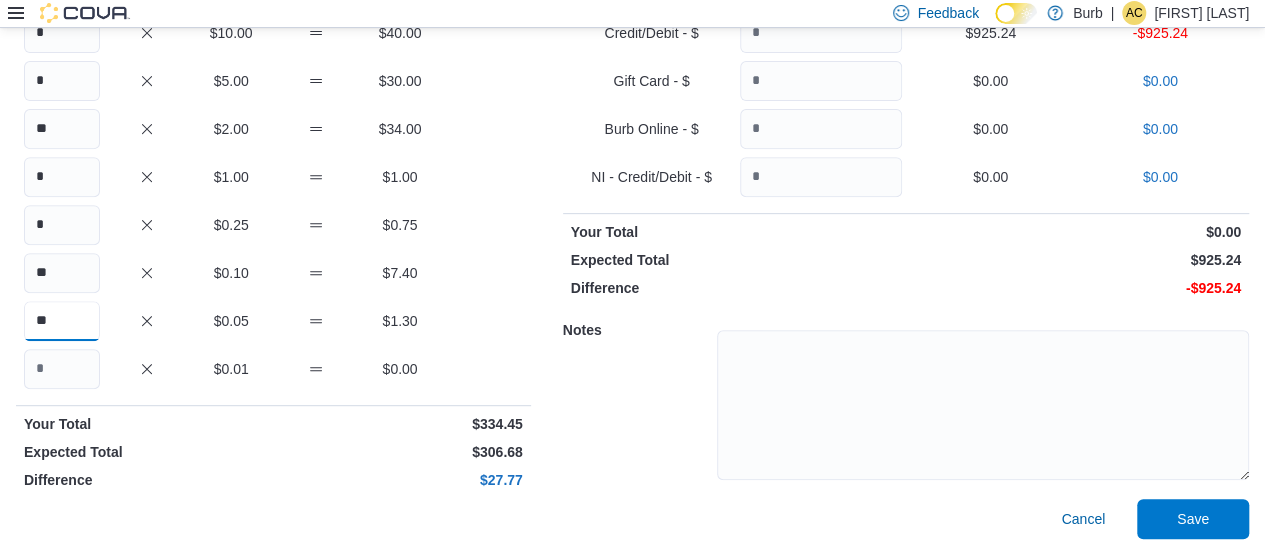 type on "**" 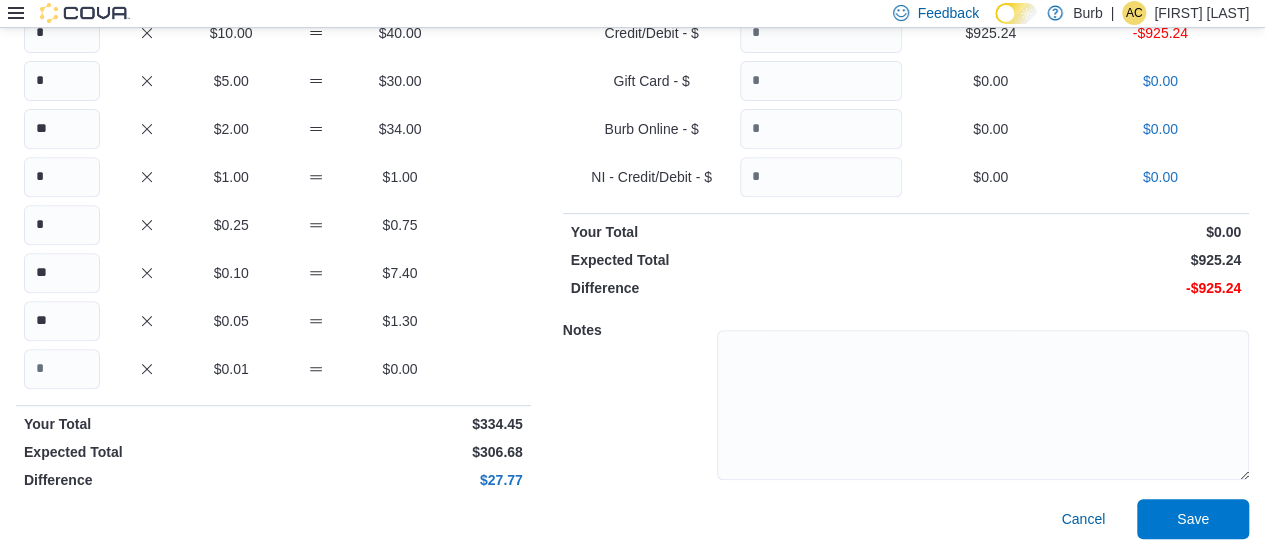 click on "Expected Total" at bounding box center [146, 452] 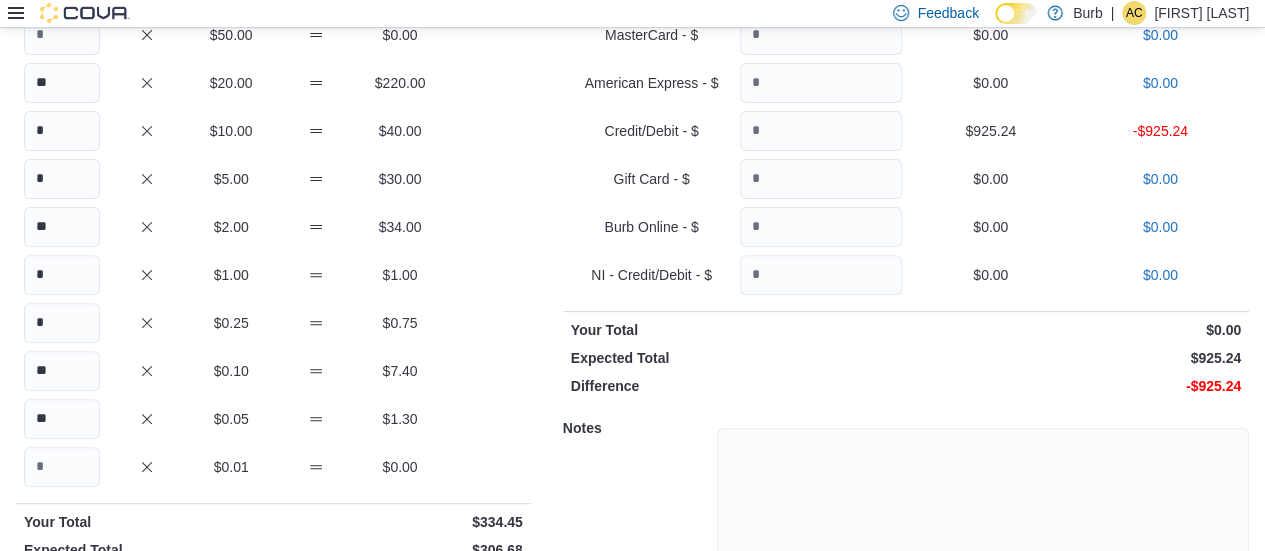 scroll, scrollTop: 218, scrollLeft: 0, axis: vertical 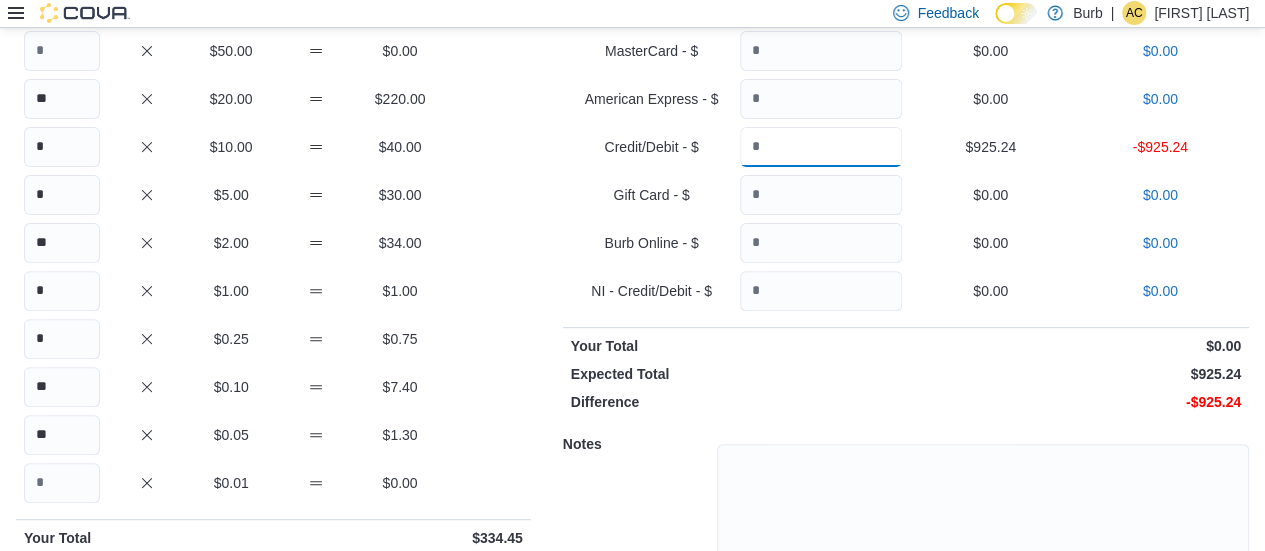 click at bounding box center [821, 147] 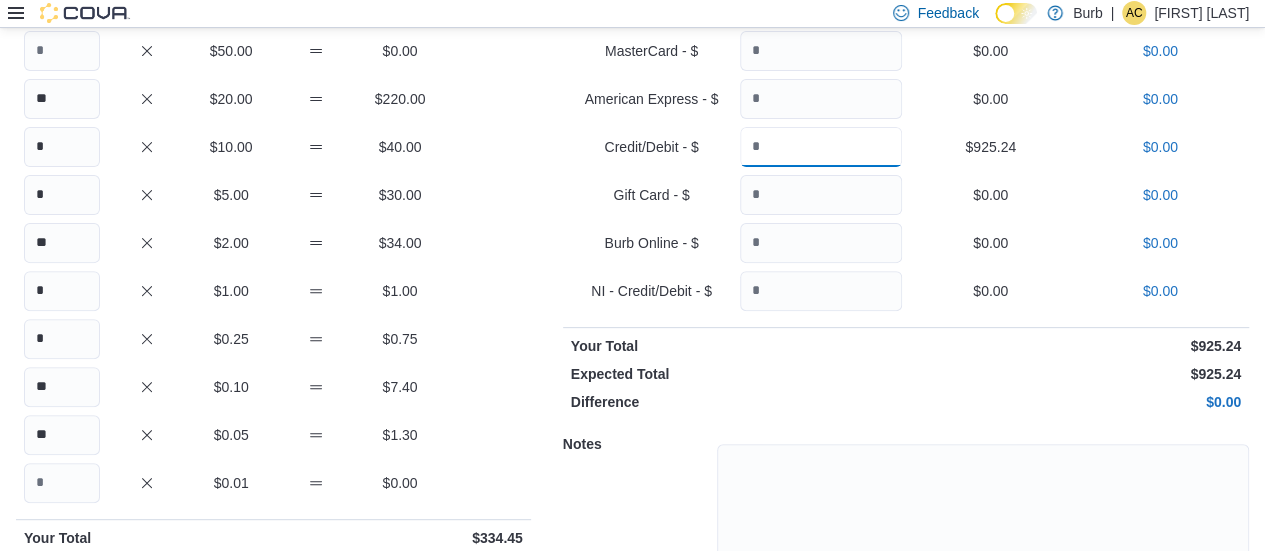 type on "******" 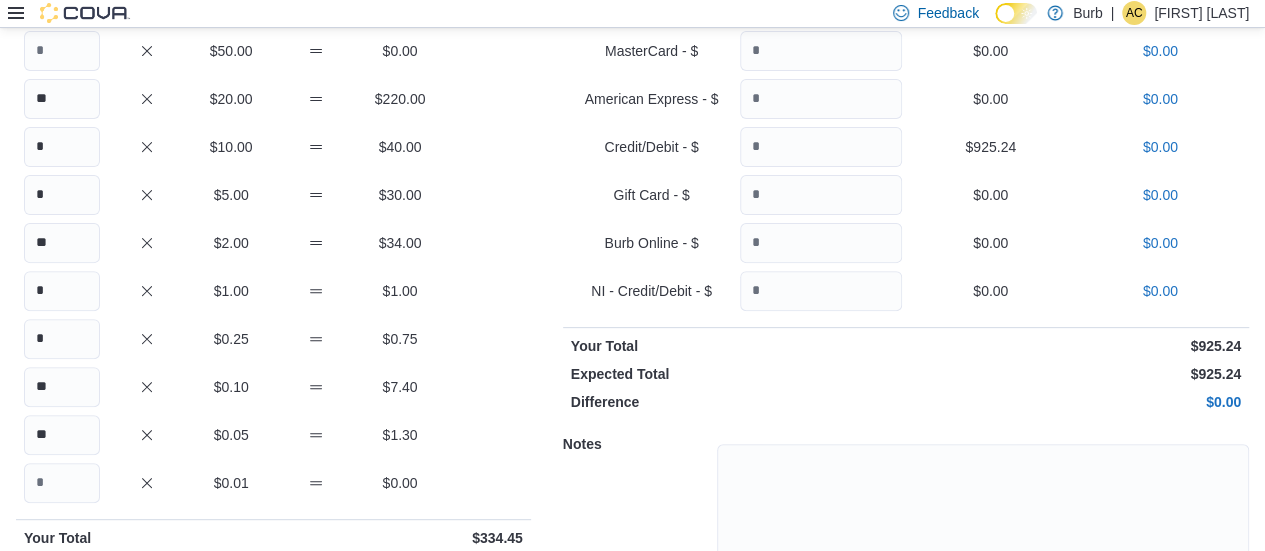 click on "Type Actual Expected Difference Visa - $ $0.00 $0.00 MasterCard - $ $0.00 $0.00 American Express - $ $0.00 $0.00 Credit/Debit - $ ****** $925.24 $0.00 Gift Card - $ $0.00 $0.00 Burb Online - $ $0.00 $0.00 NI - Credit/Debit - $ $0.00 $0.00 Your Total $925.24 Expected Total $925.24 Difference $0.00 Notes Cancel Save" at bounding box center (906, 298) 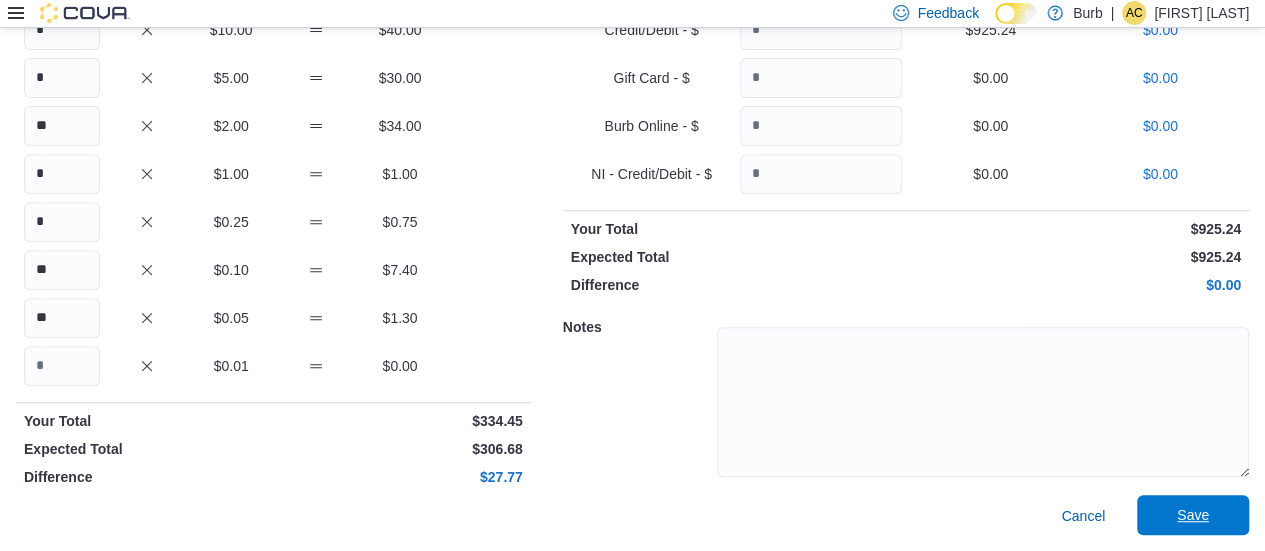 click on "Save" at bounding box center (1193, 515) 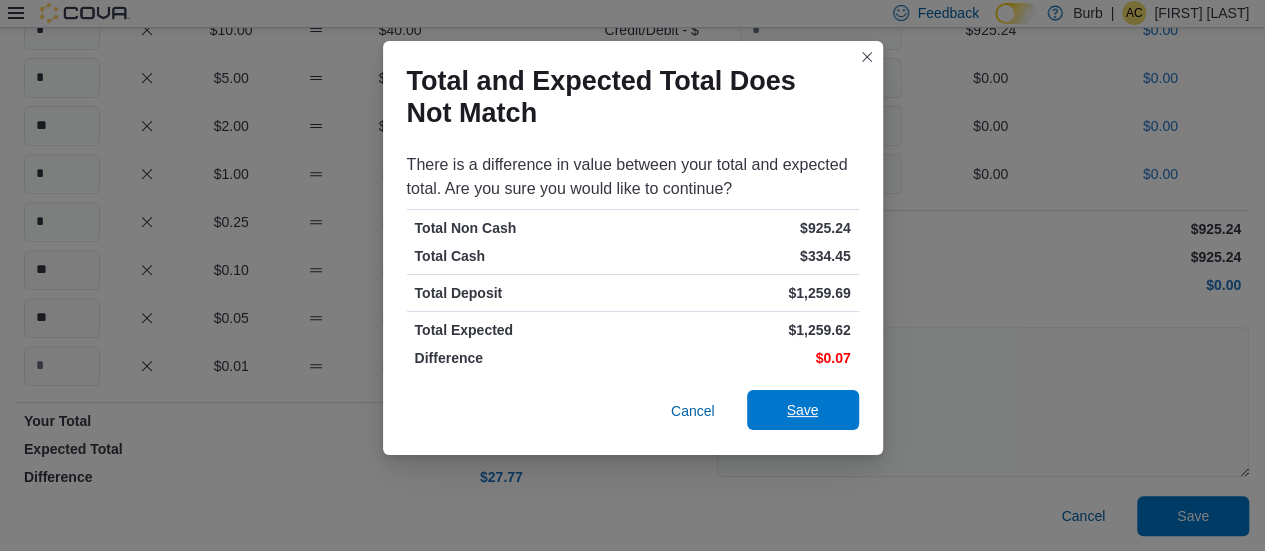 click on "Save" at bounding box center [803, 410] 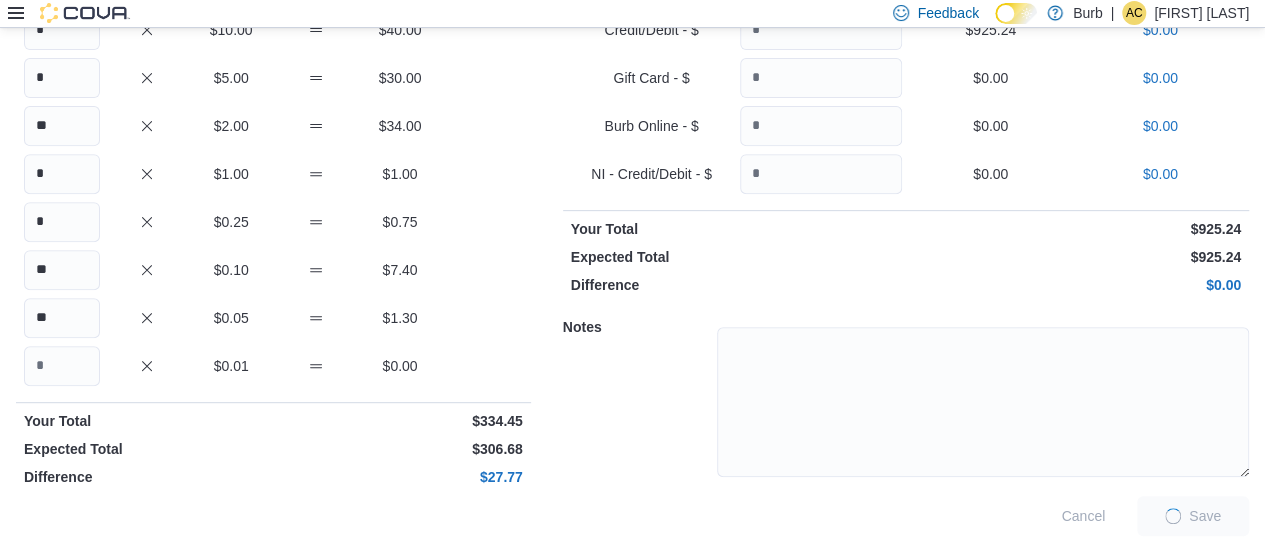 scroll, scrollTop: 13, scrollLeft: 0, axis: vertical 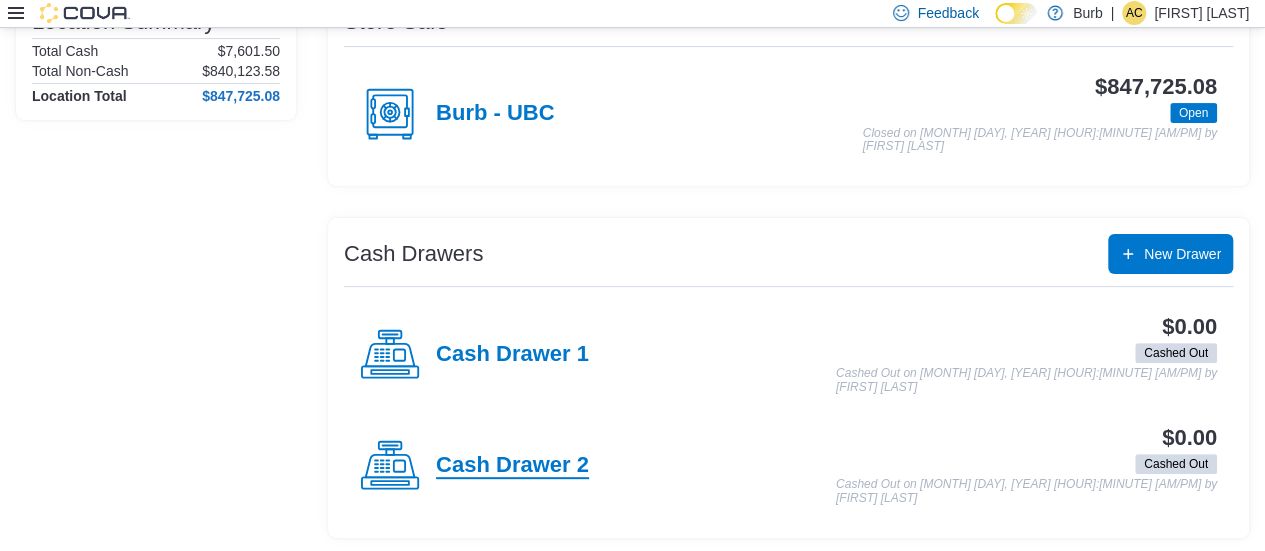 click on "Cash Drawer 2" at bounding box center [512, 466] 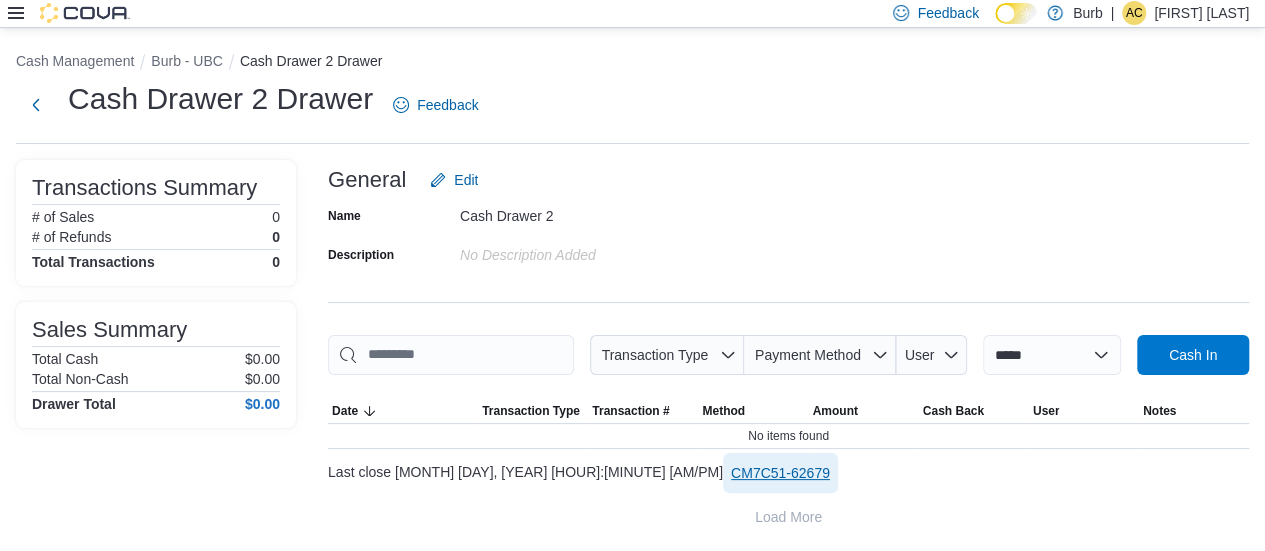 click on "CM7C51-62679" at bounding box center [780, 473] 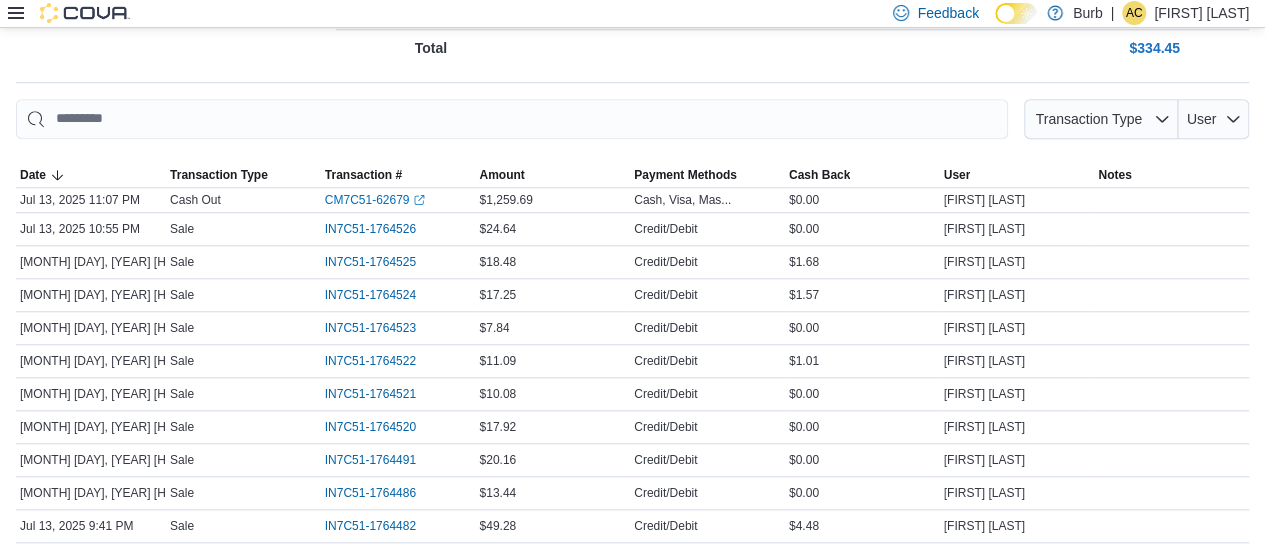 scroll, scrollTop: 0, scrollLeft: 0, axis: both 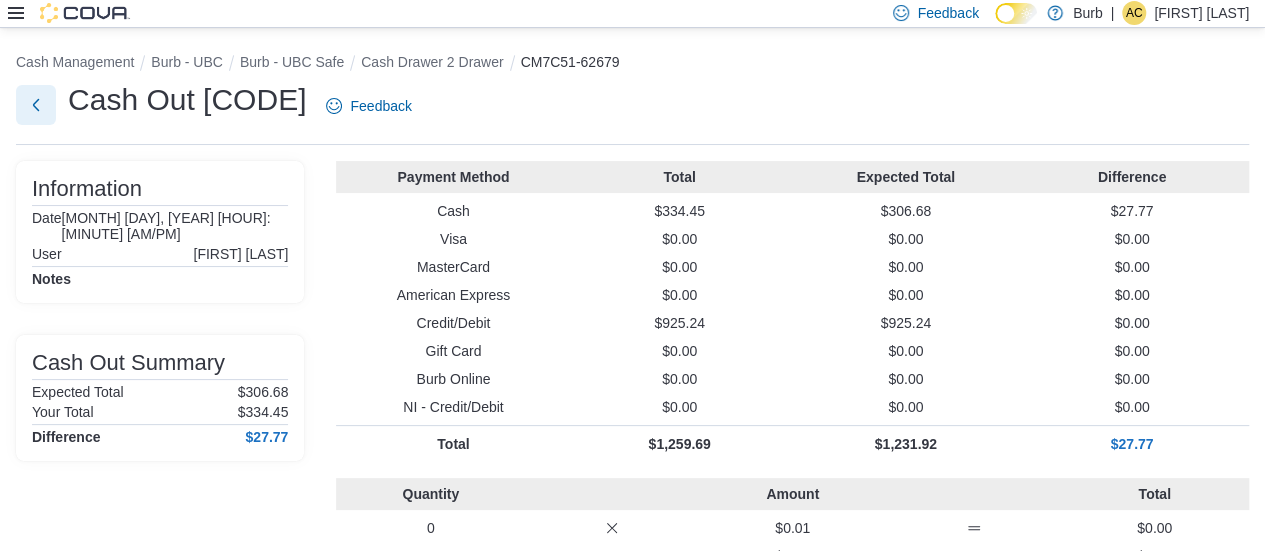 click at bounding box center [36, 105] 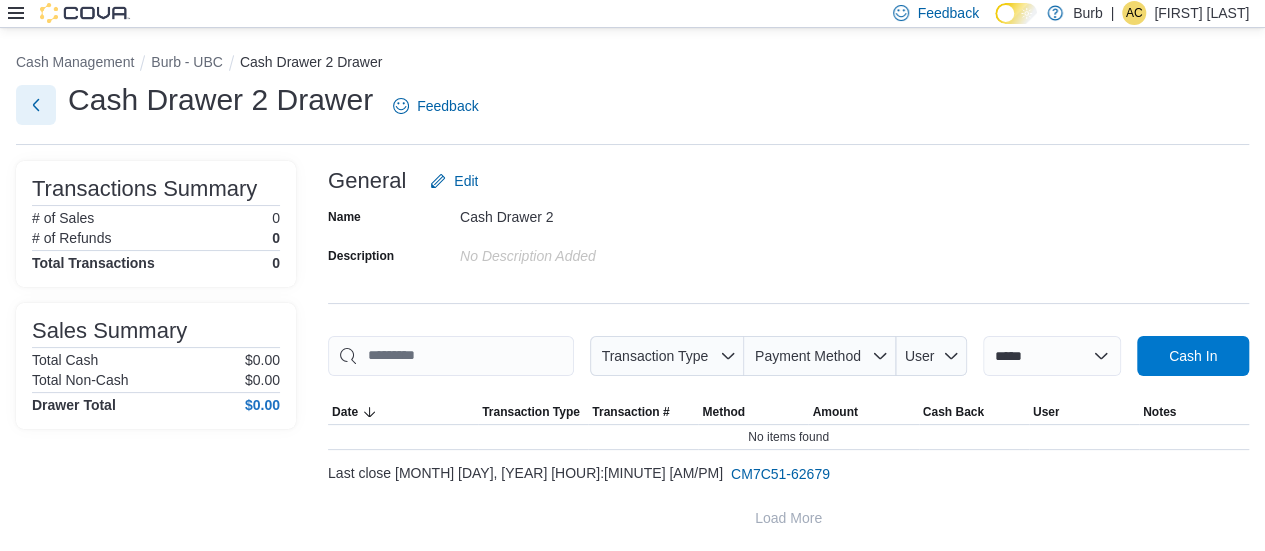 click at bounding box center [36, 105] 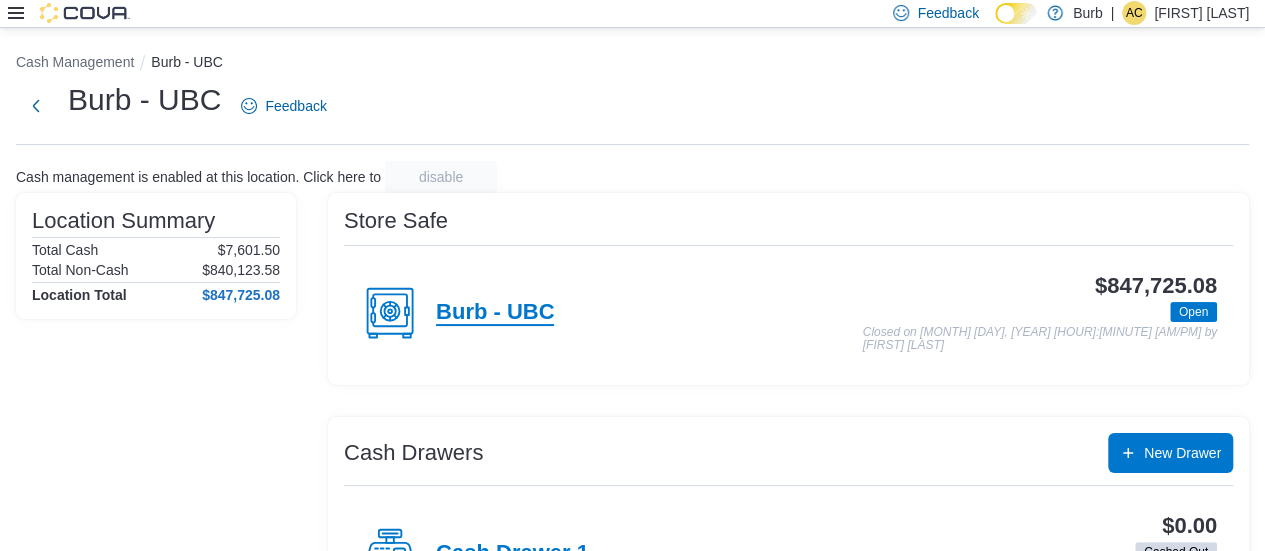 click on "Burb - UBC" at bounding box center (495, 313) 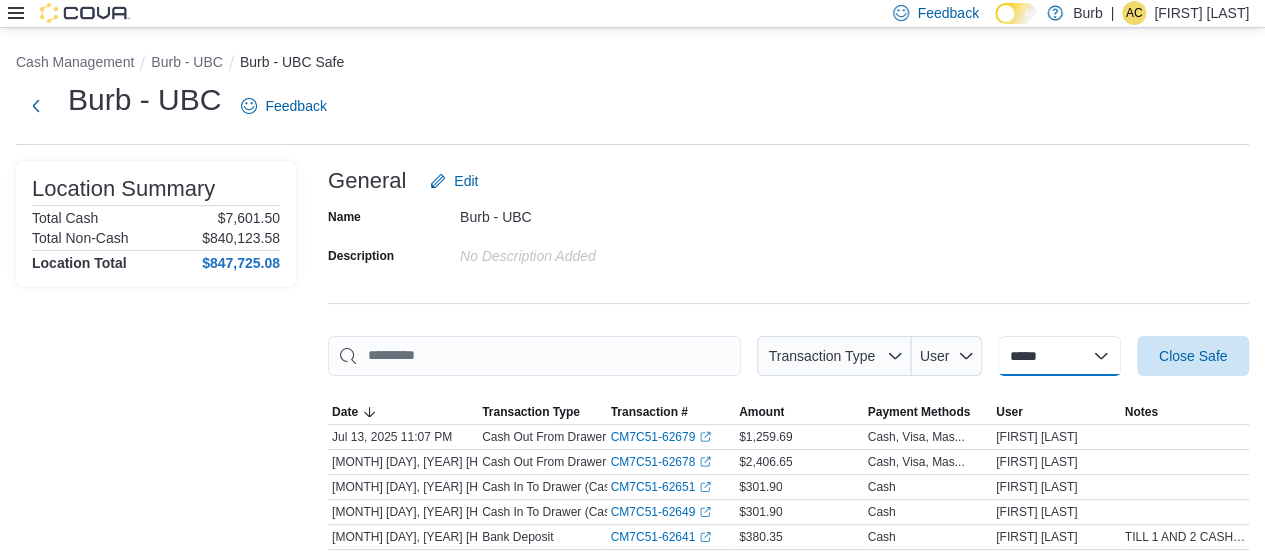 click on "**********" at bounding box center [1059, 356] 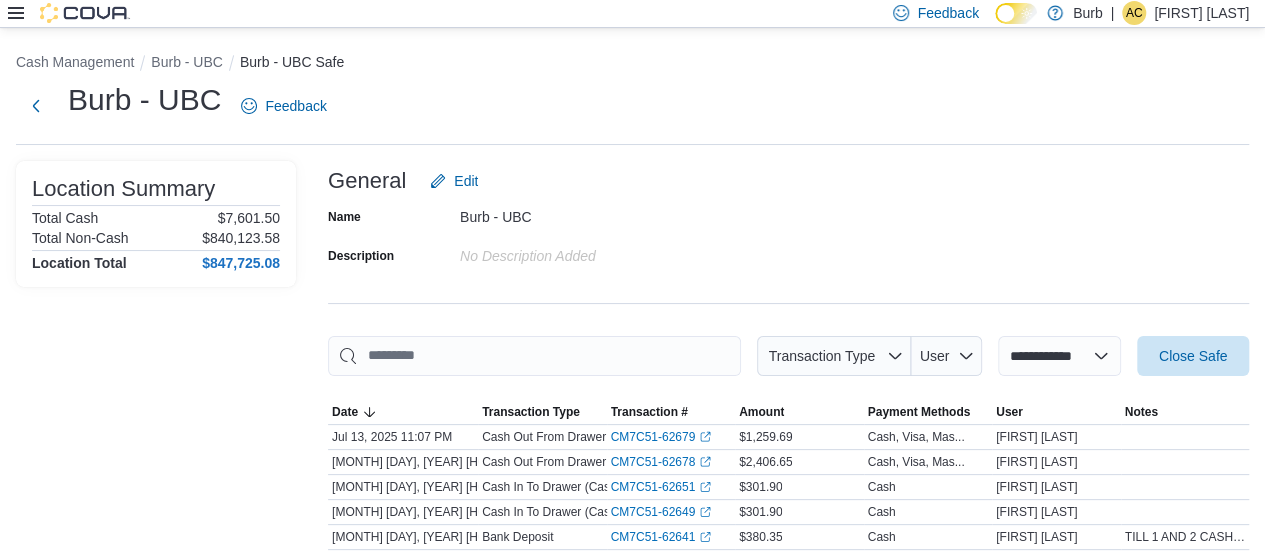 click on "**********" at bounding box center (1059, 356) 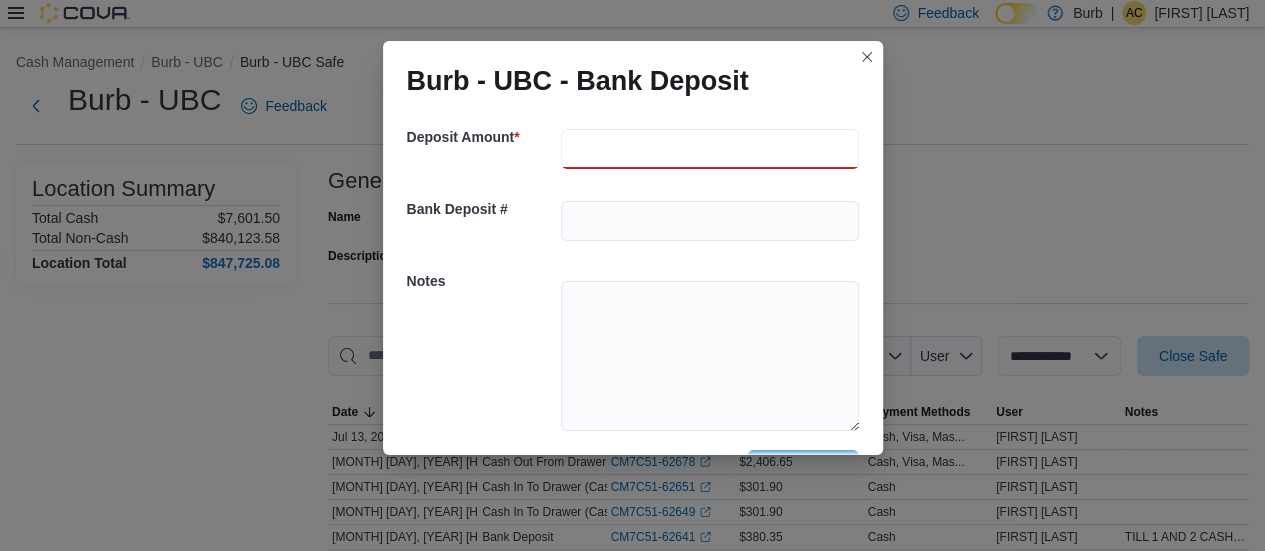 click at bounding box center [710, 149] 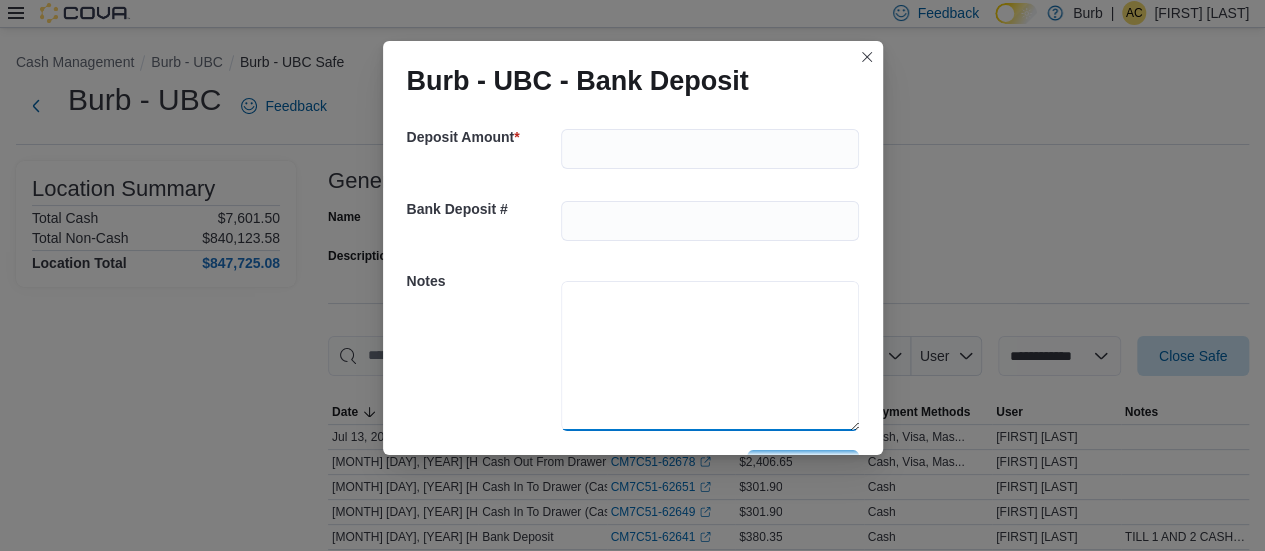click at bounding box center [710, 356] 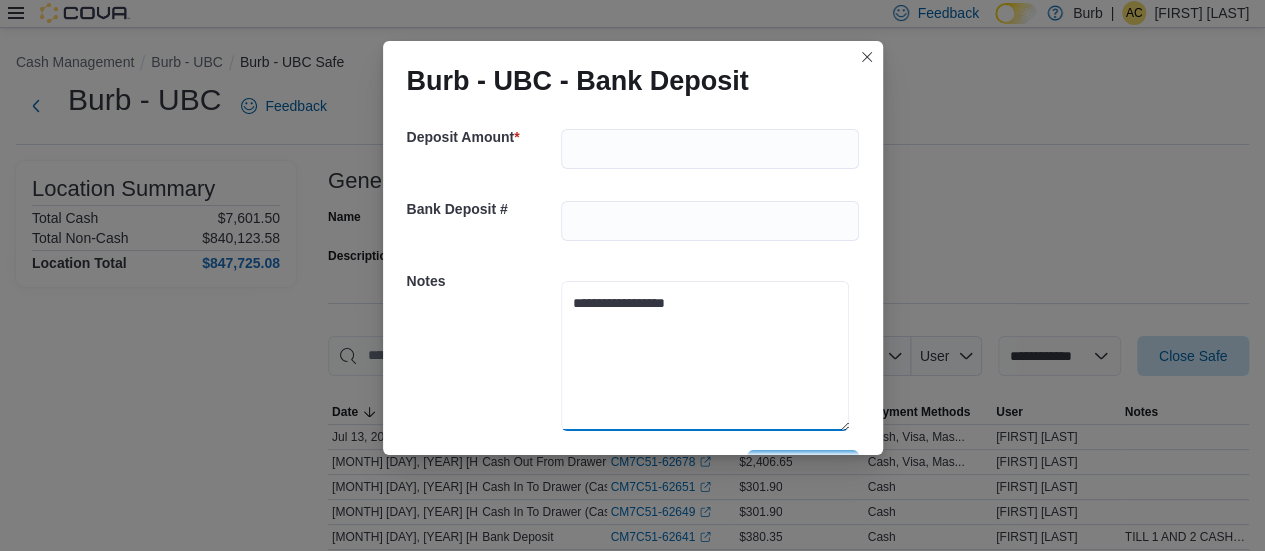 type on "**********" 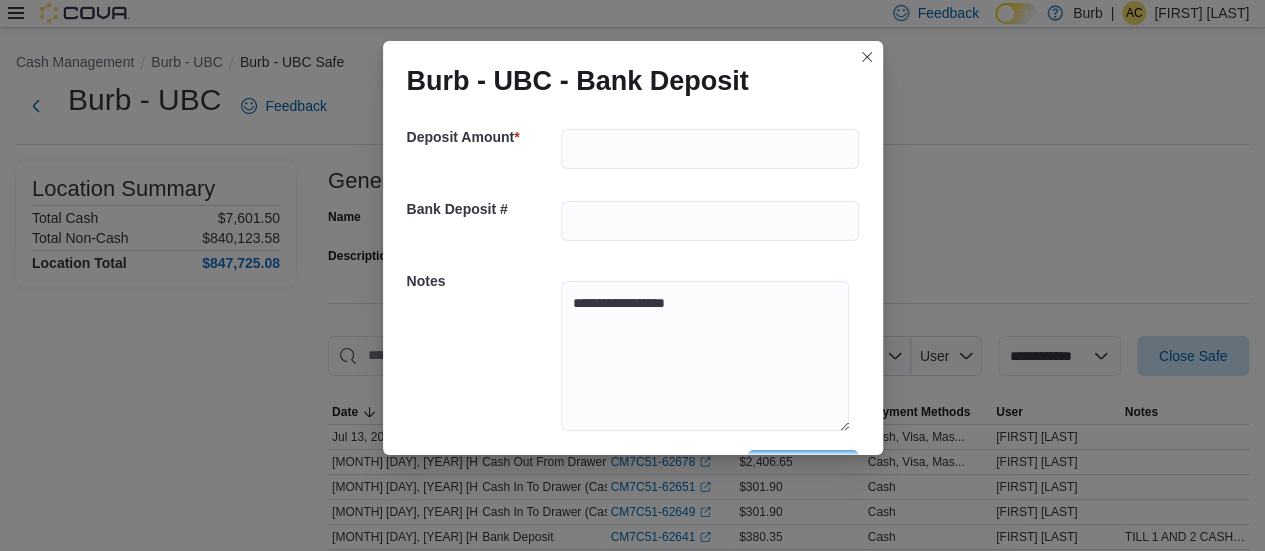 click on "**********" at bounding box center (633, 353) 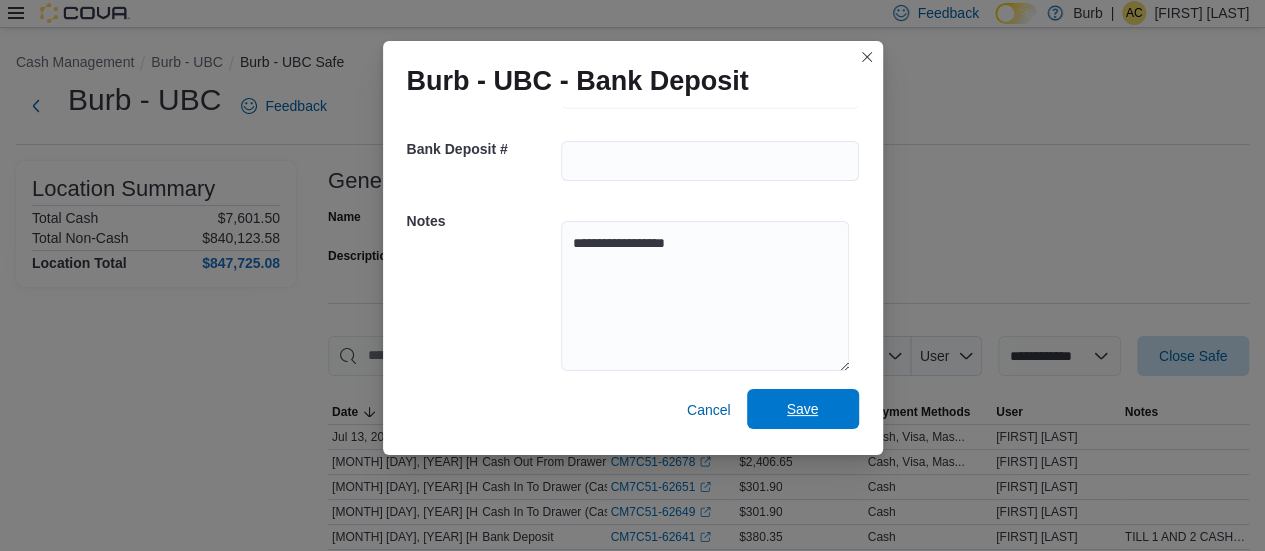 click on "Save" at bounding box center (803, 409) 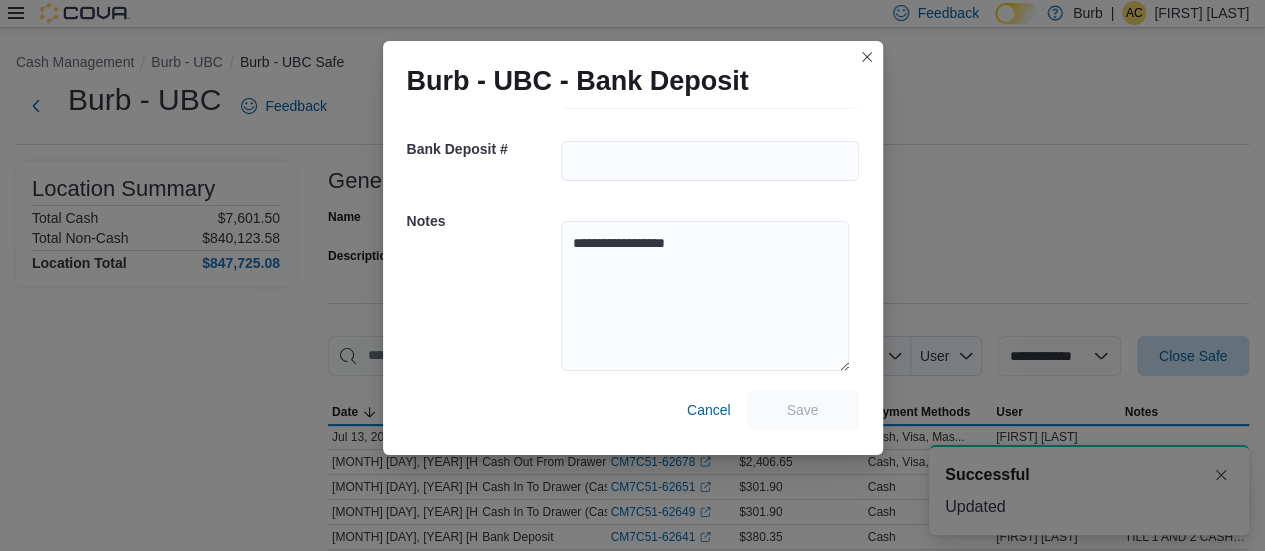 scroll, scrollTop: 0, scrollLeft: 0, axis: both 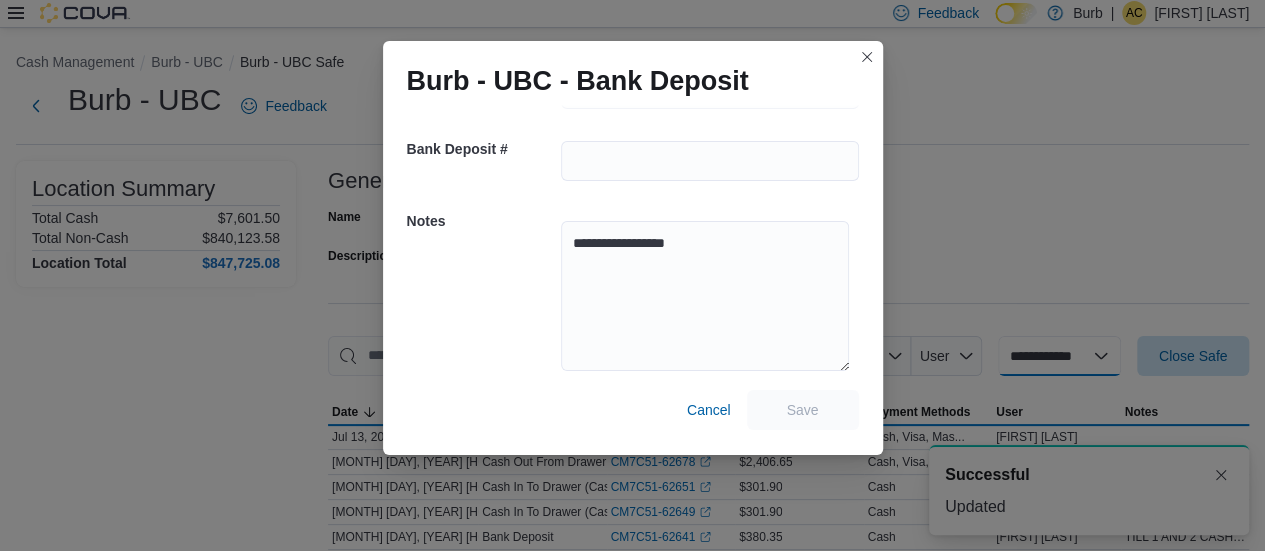 select 